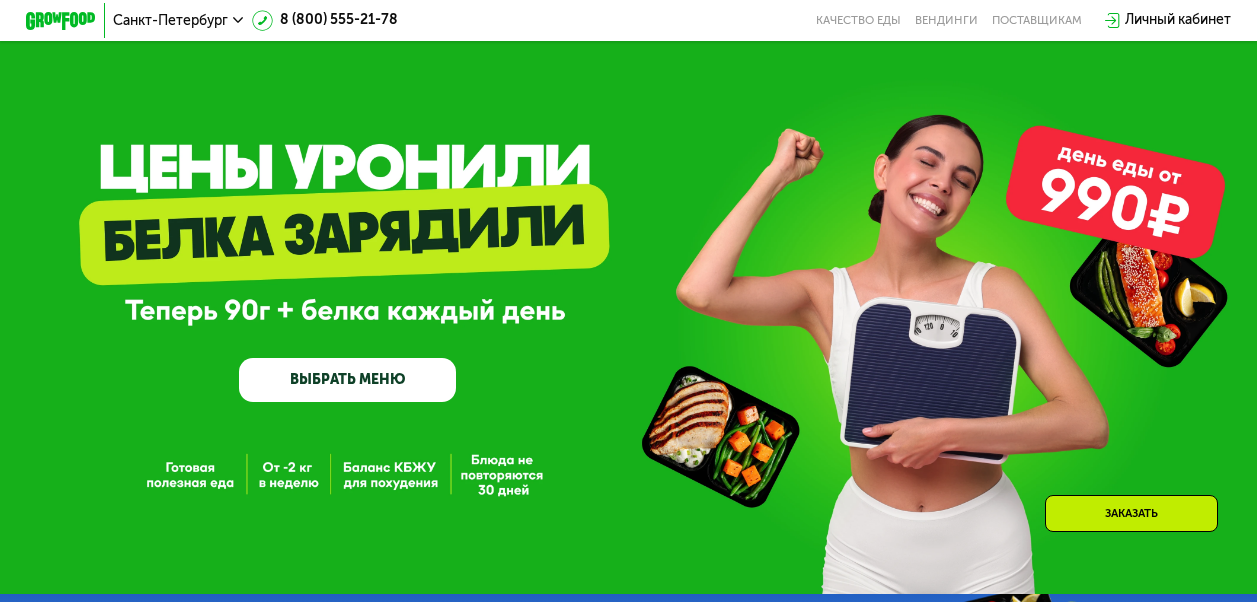 scroll, scrollTop: 1334, scrollLeft: 0, axis: vertical 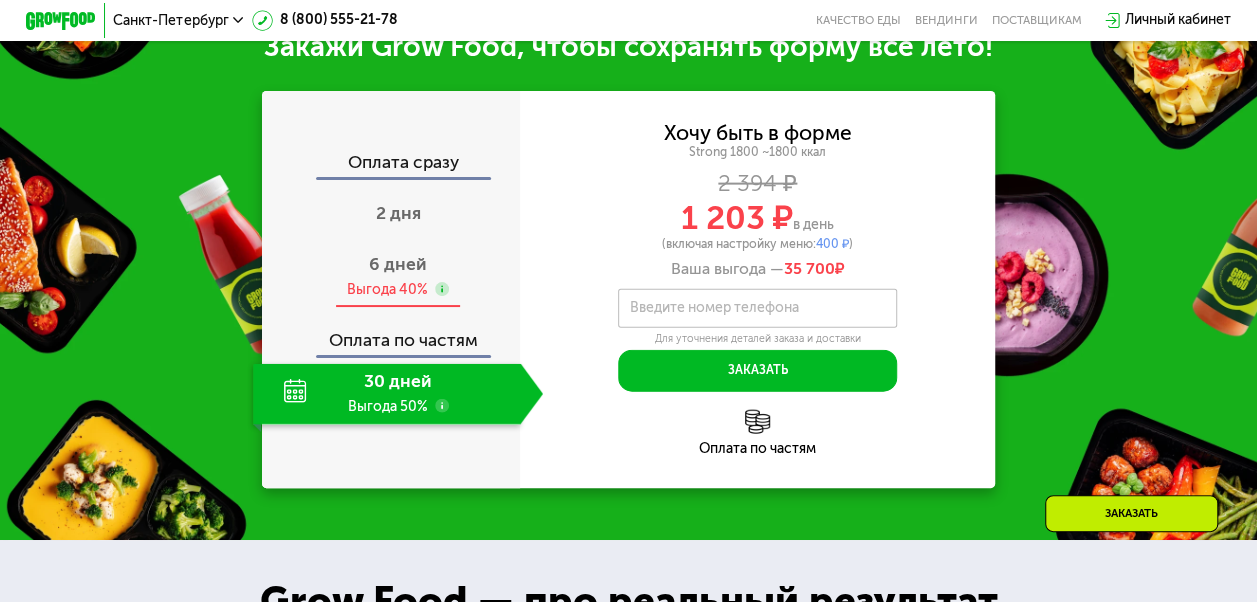 click on "Выгода 40%" at bounding box center [387, 289] 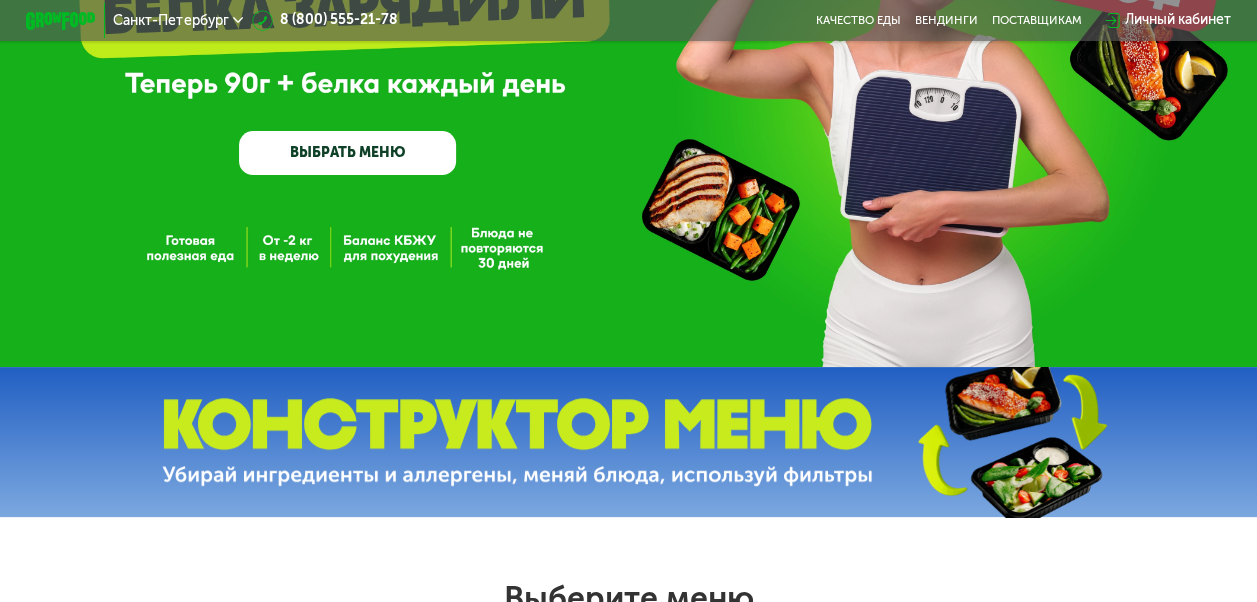 scroll, scrollTop: 34, scrollLeft: 0, axis: vertical 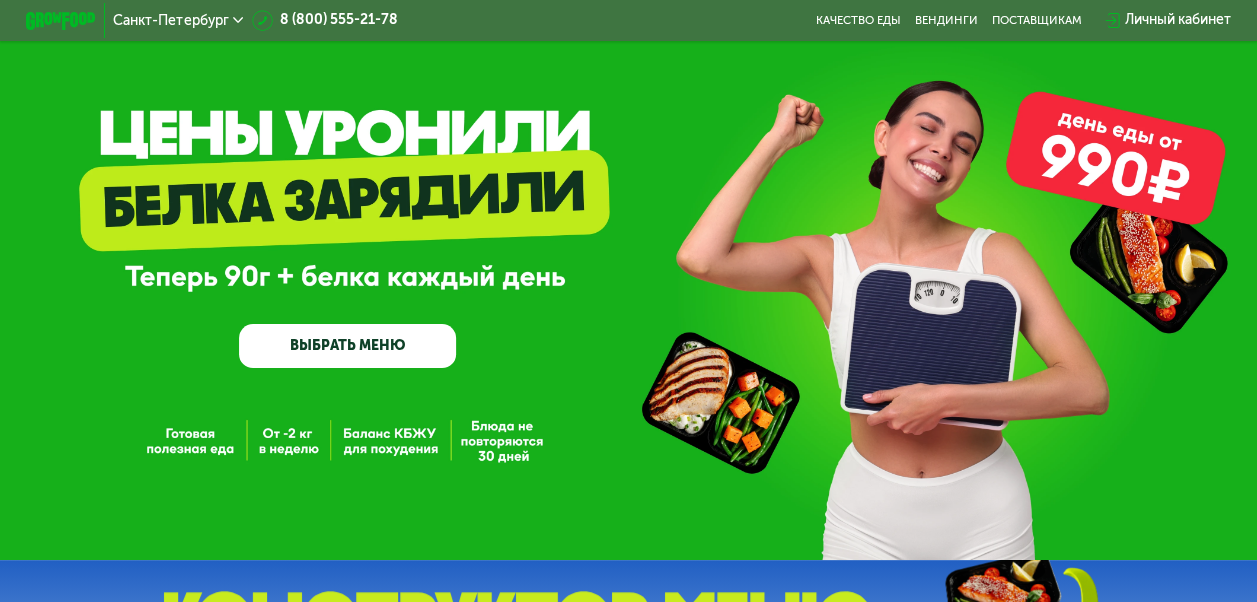 click on "ВЫБРАТЬ МЕНЮ" at bounding box center [347, 346] 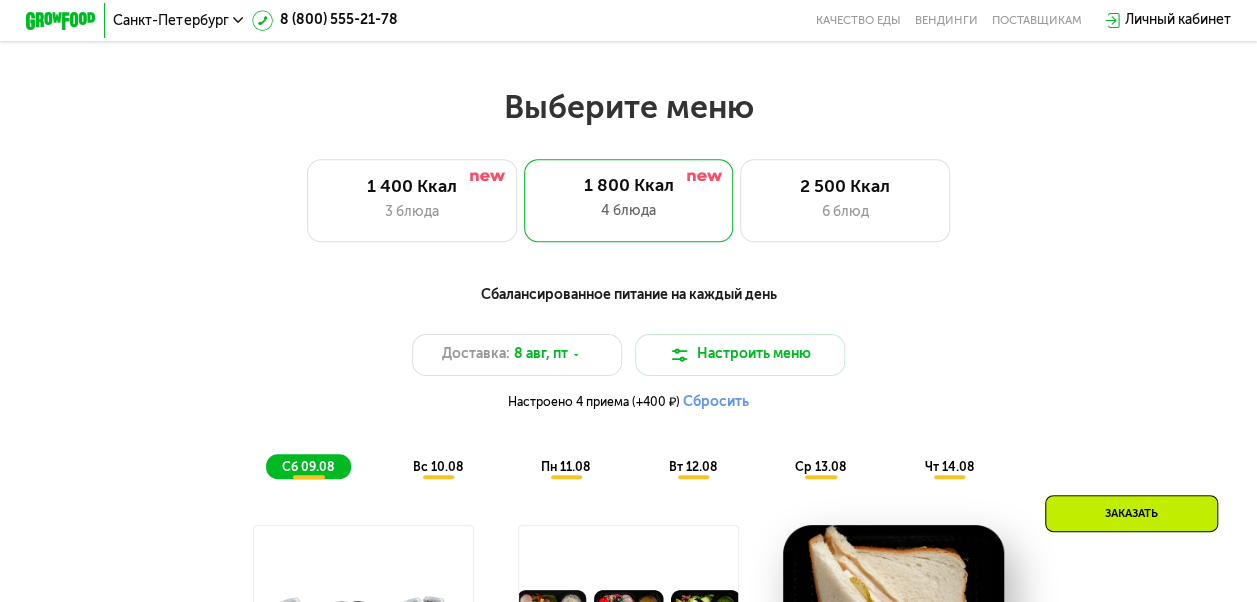 scroll, scrollTop: 770, scrollLeft: 0, axis: vertical 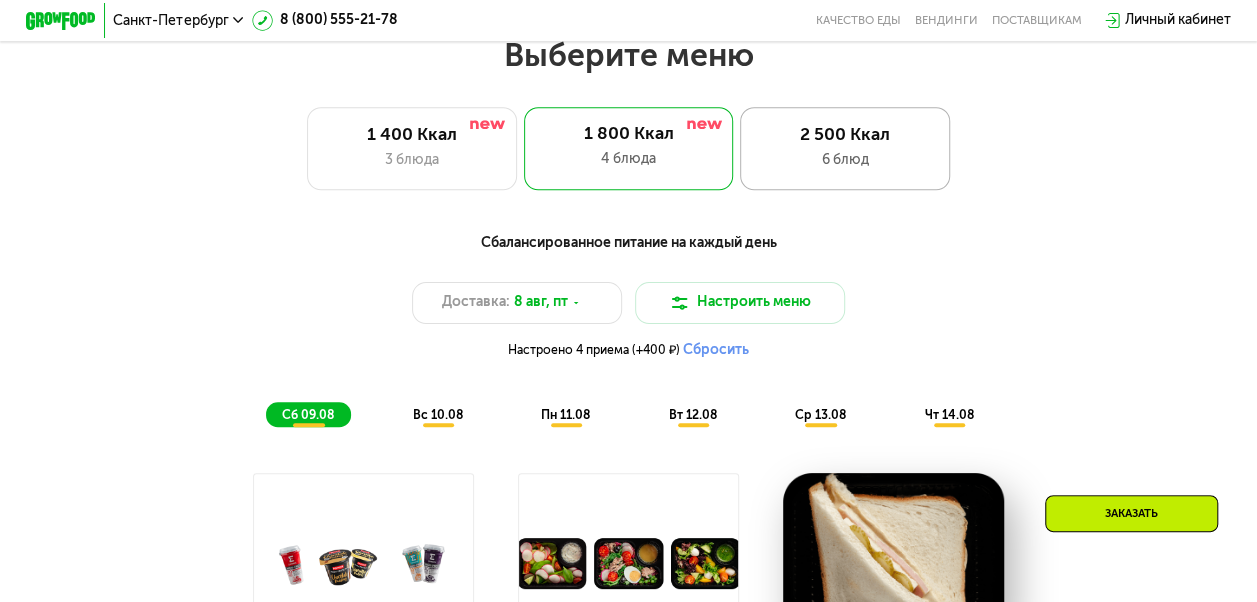 click on "6 блюд" at bounding box center (845, 160) 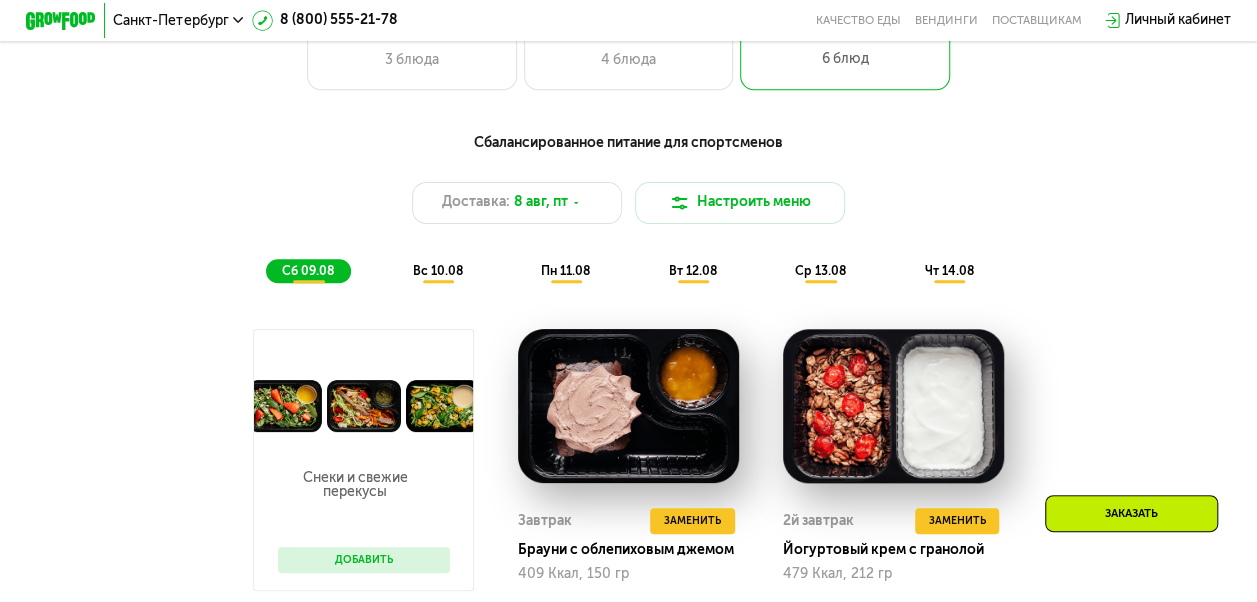 scroll, scrollTop: 970, scrollLeft: 0, axis: vertical 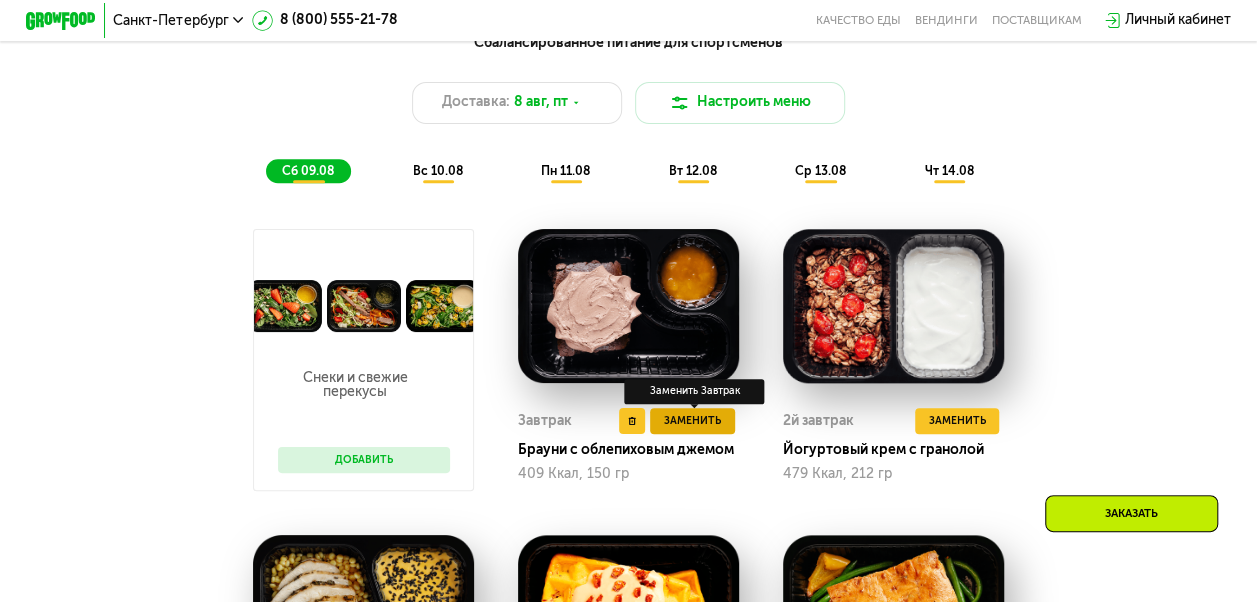 click on "Заменить" at bounding box center (692, 420) 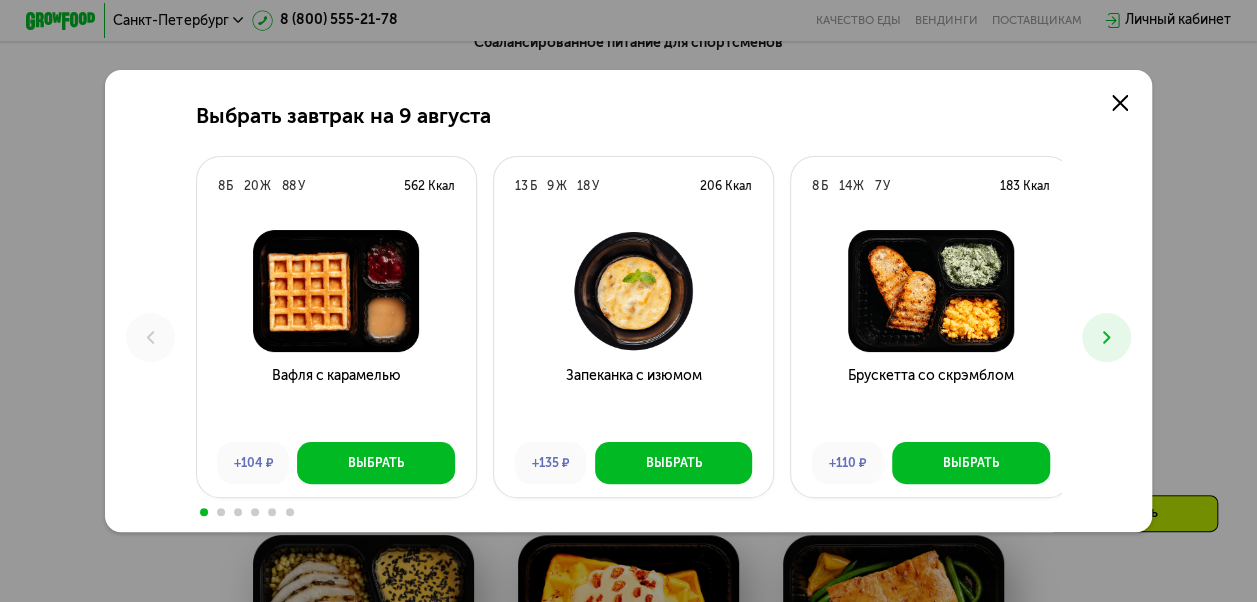 click 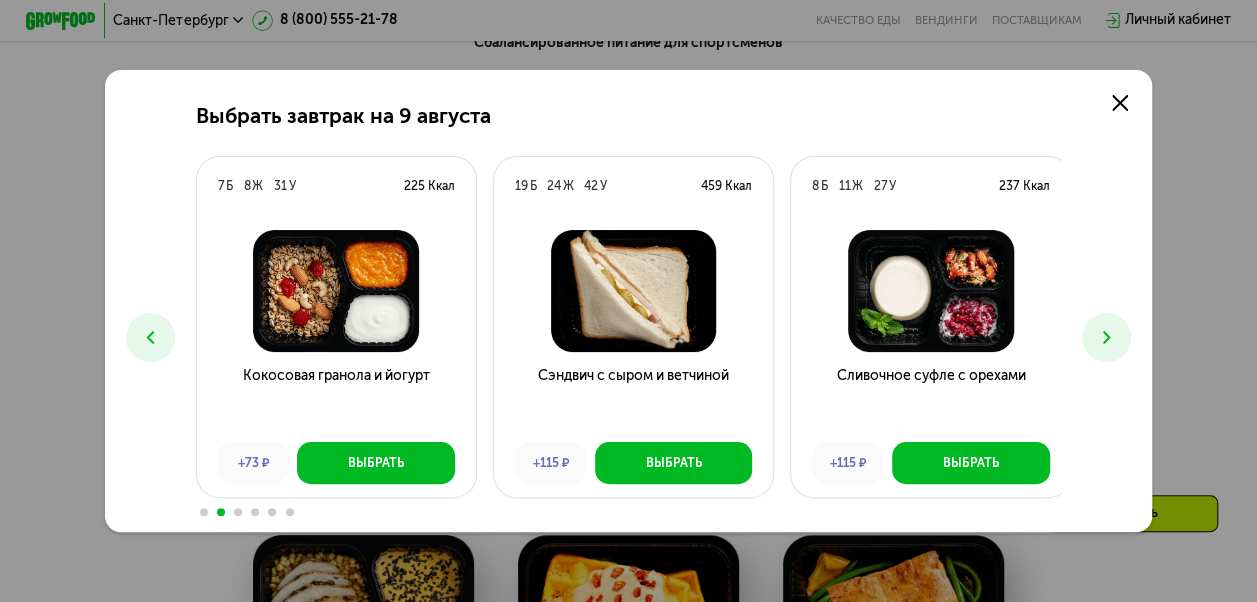 click 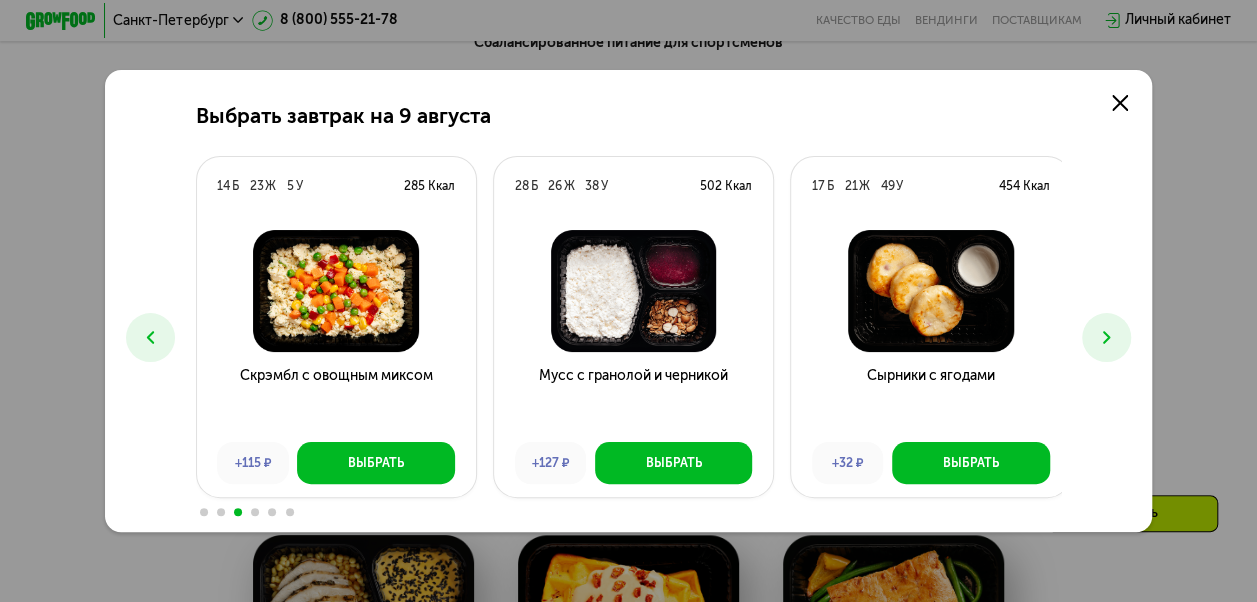 click 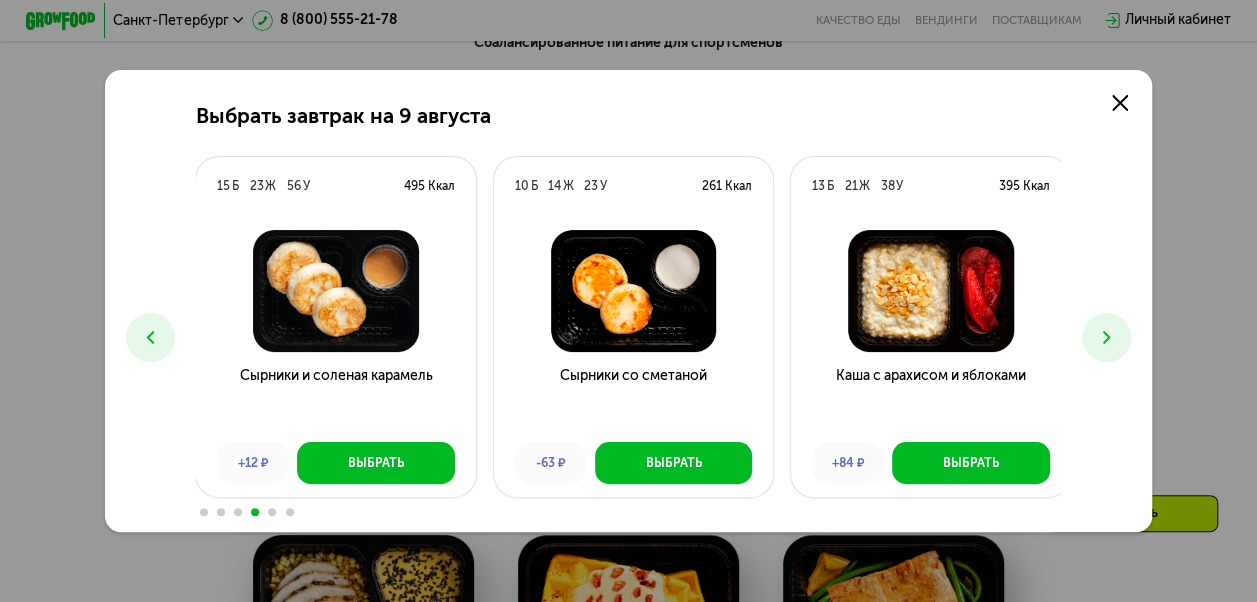 click 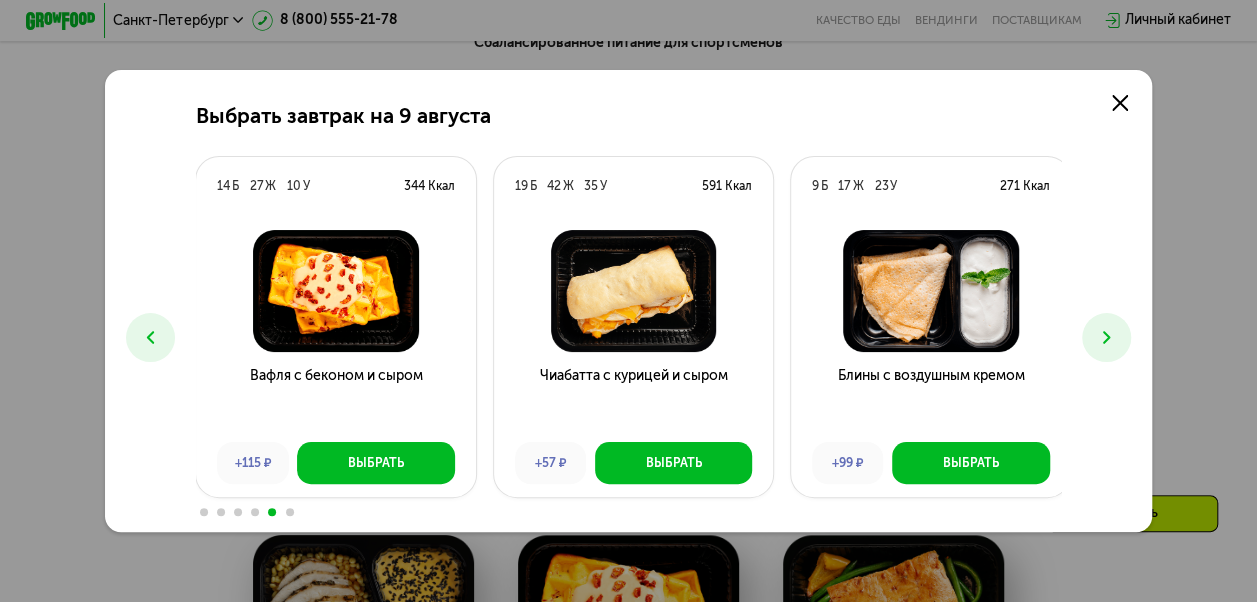 click 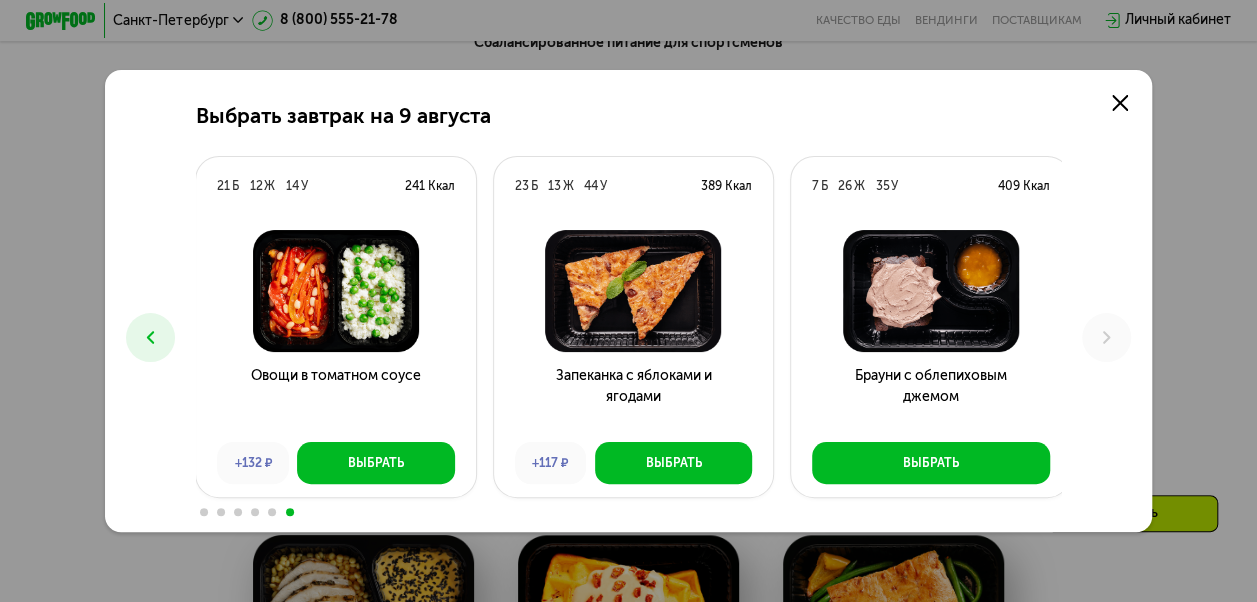 click 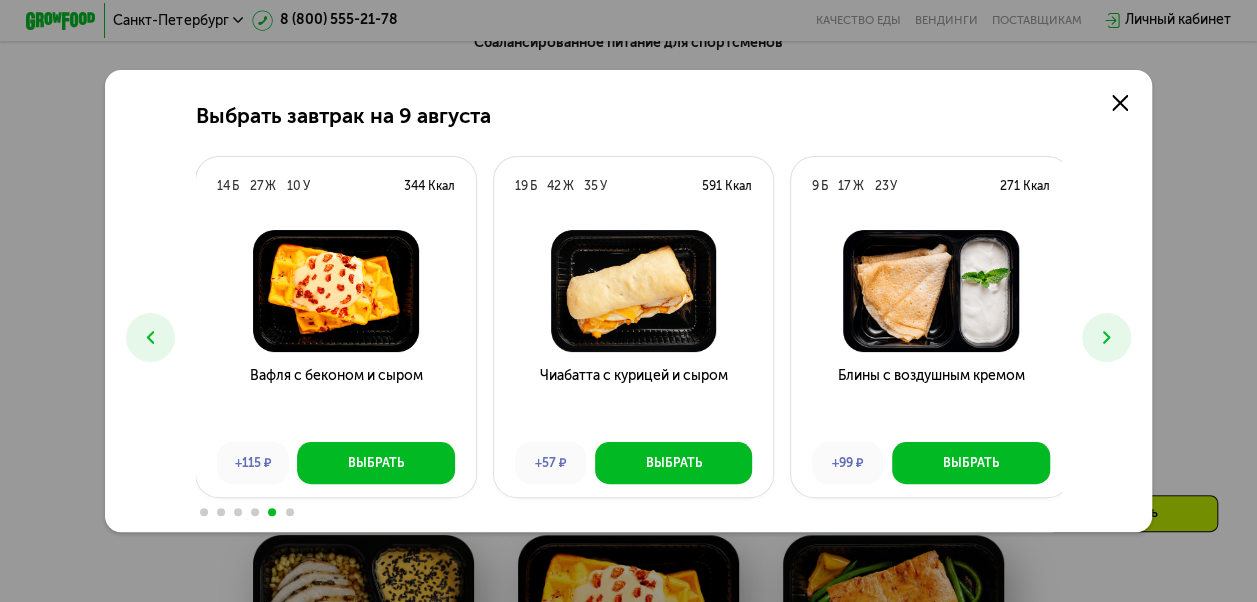 click at bounding box center (150, 337) 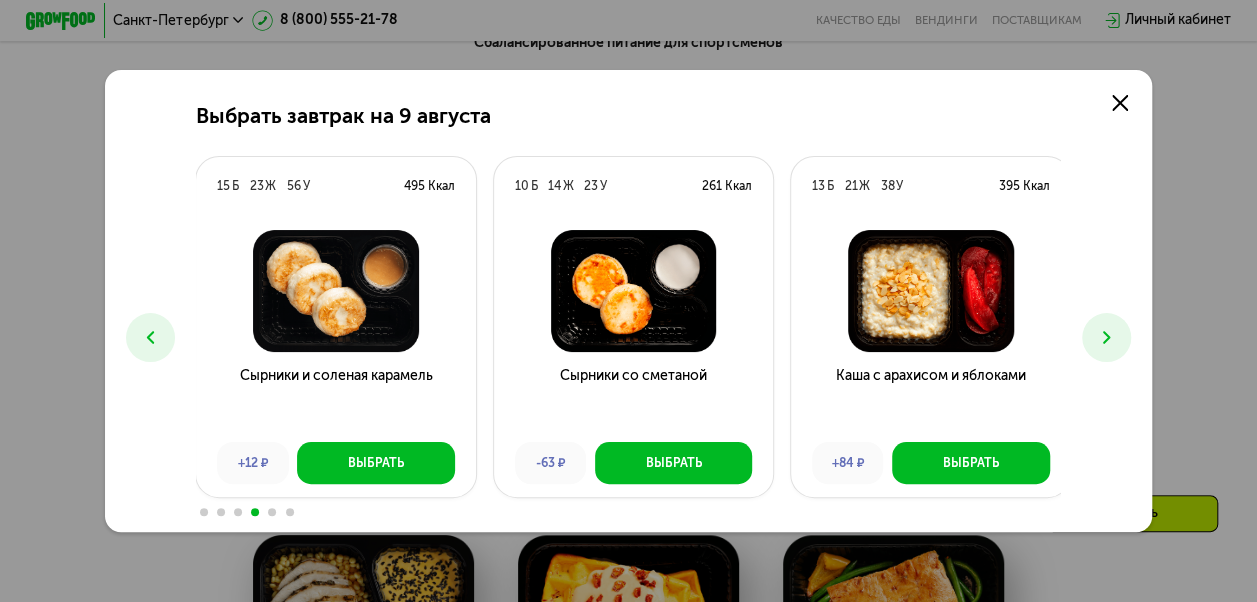click at bounding box center (1106, 337) 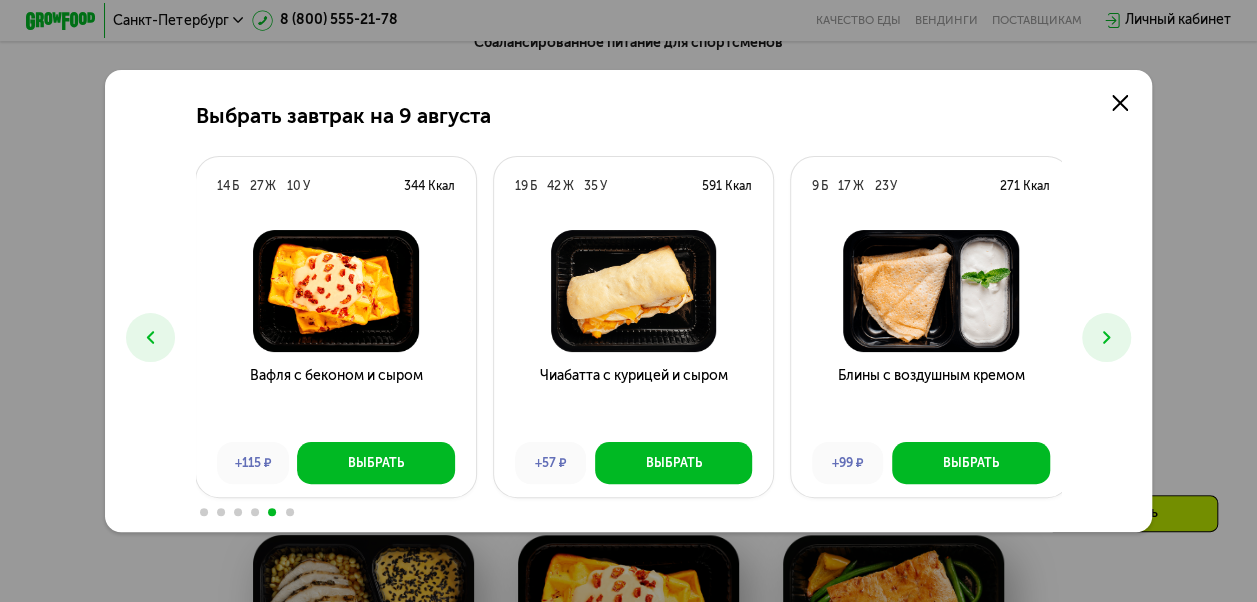 click at bounding box center [150, 337] 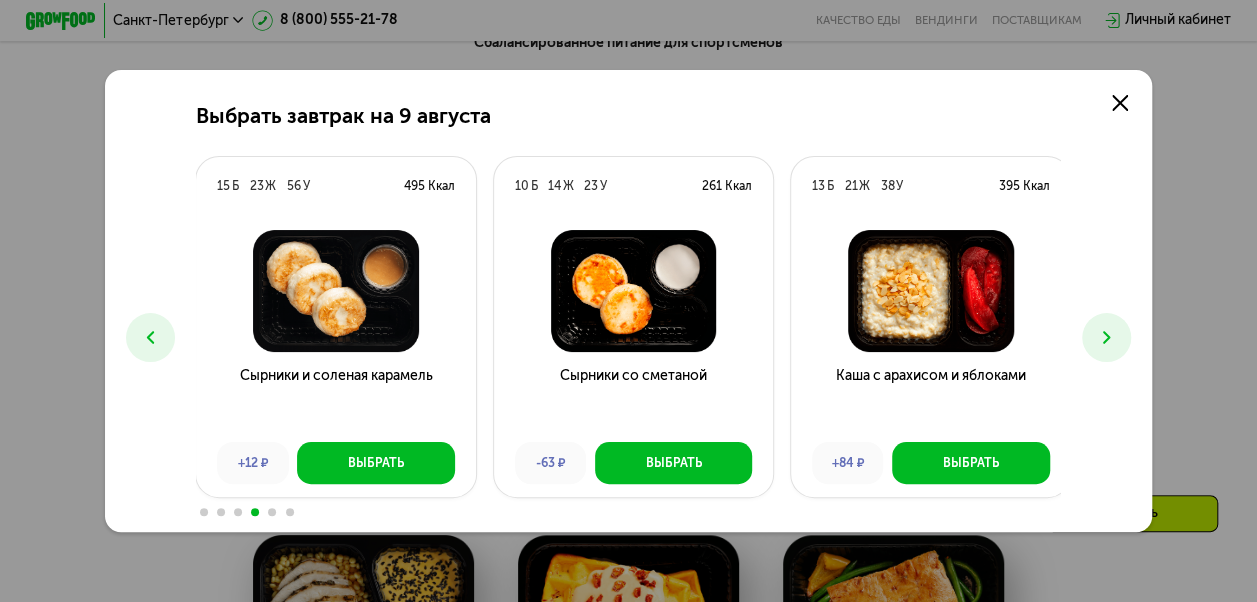 click at bounding box center [150, 337] 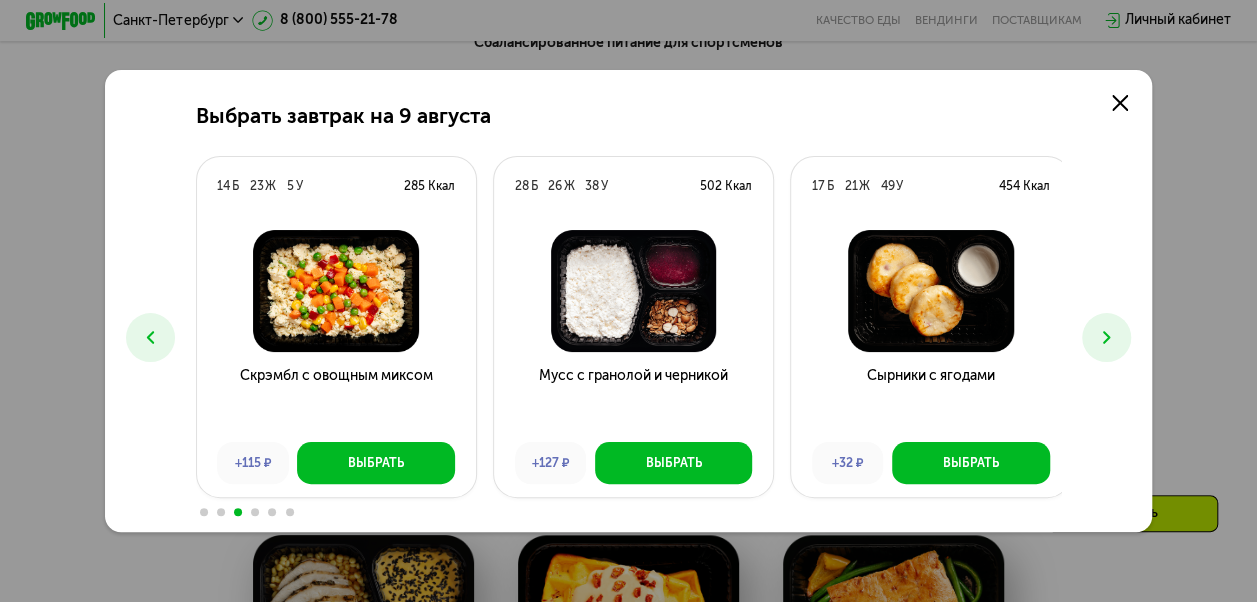 click at bounding box center (150, 337) 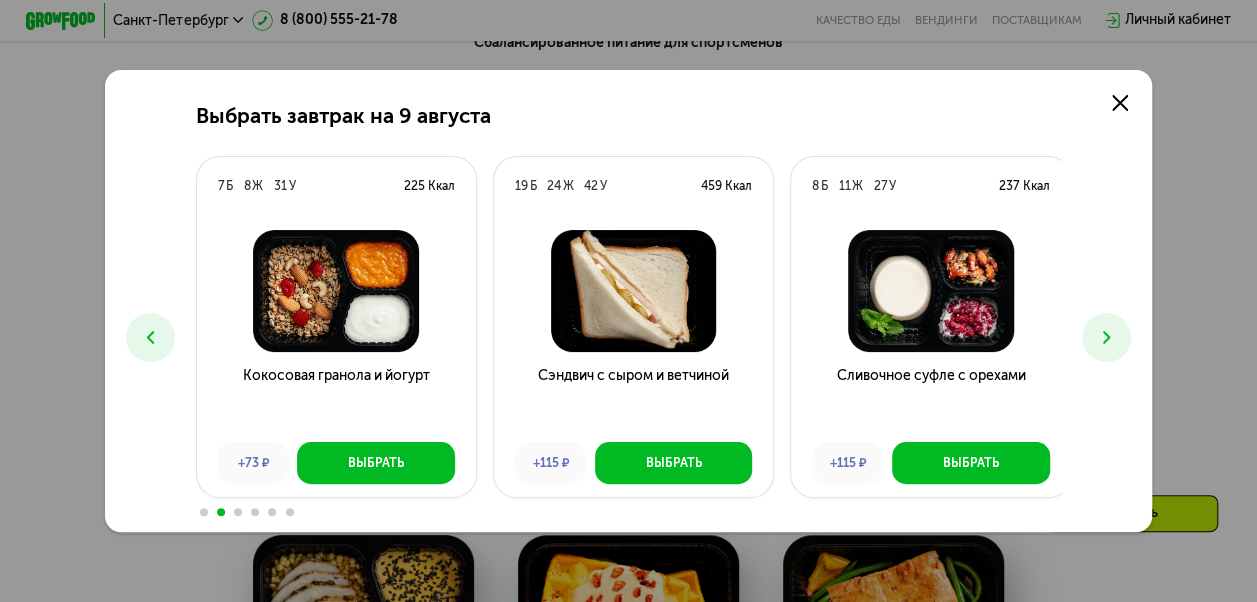 click at bounding box center [150, 337] 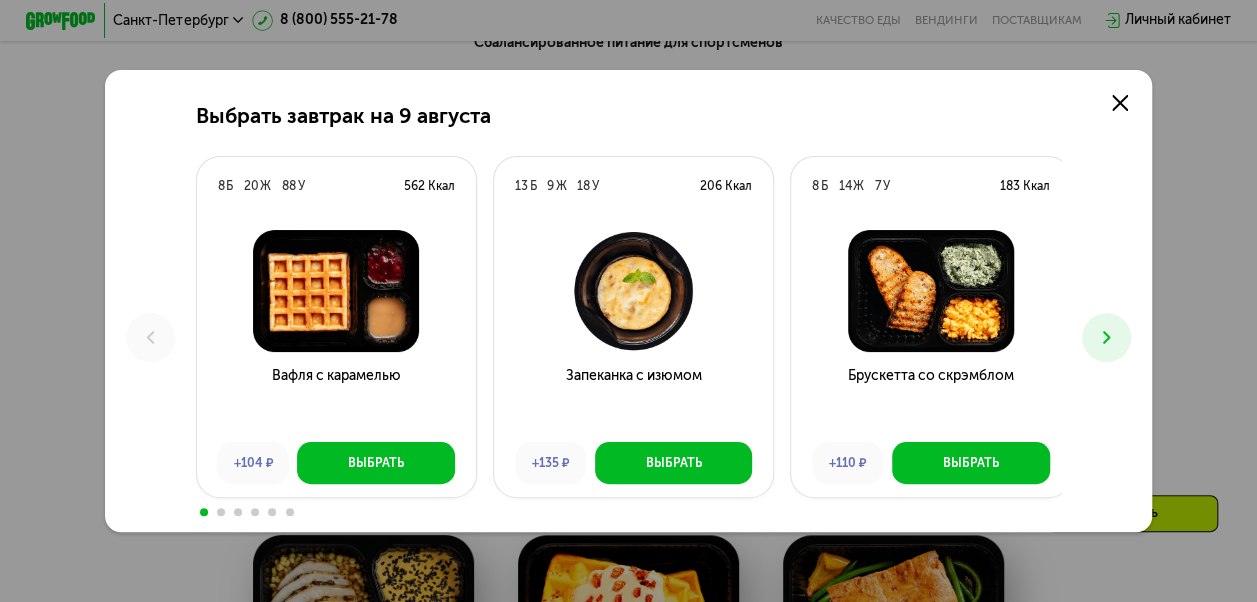 click at bounding box center [1106, 337] 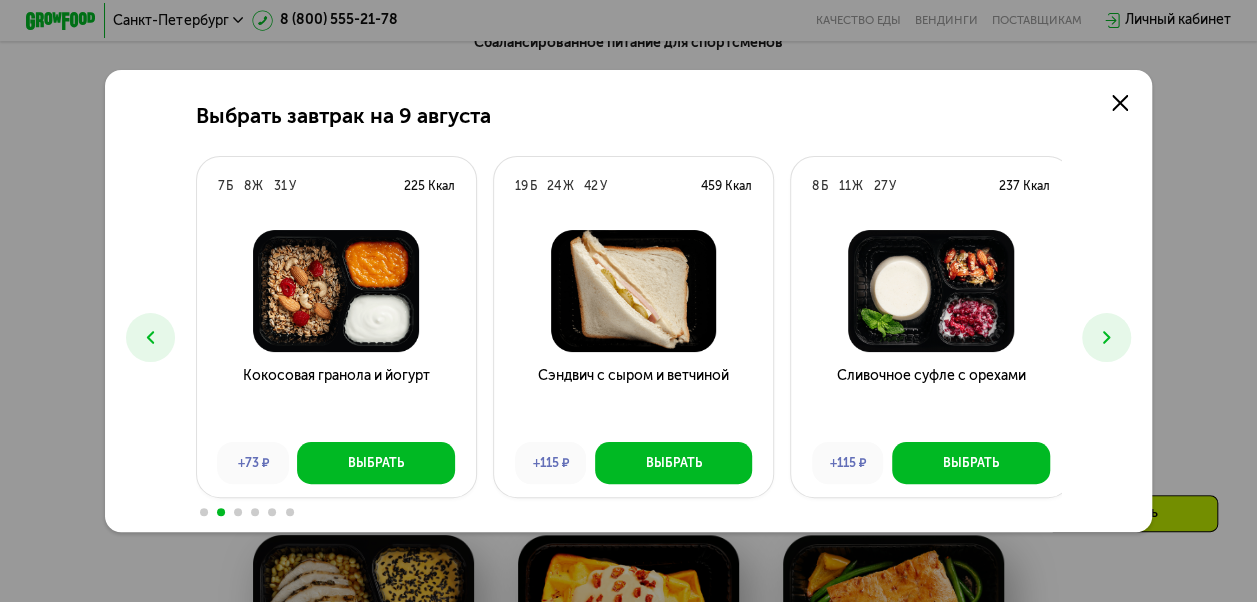 click at bounding box center [1106, 337] 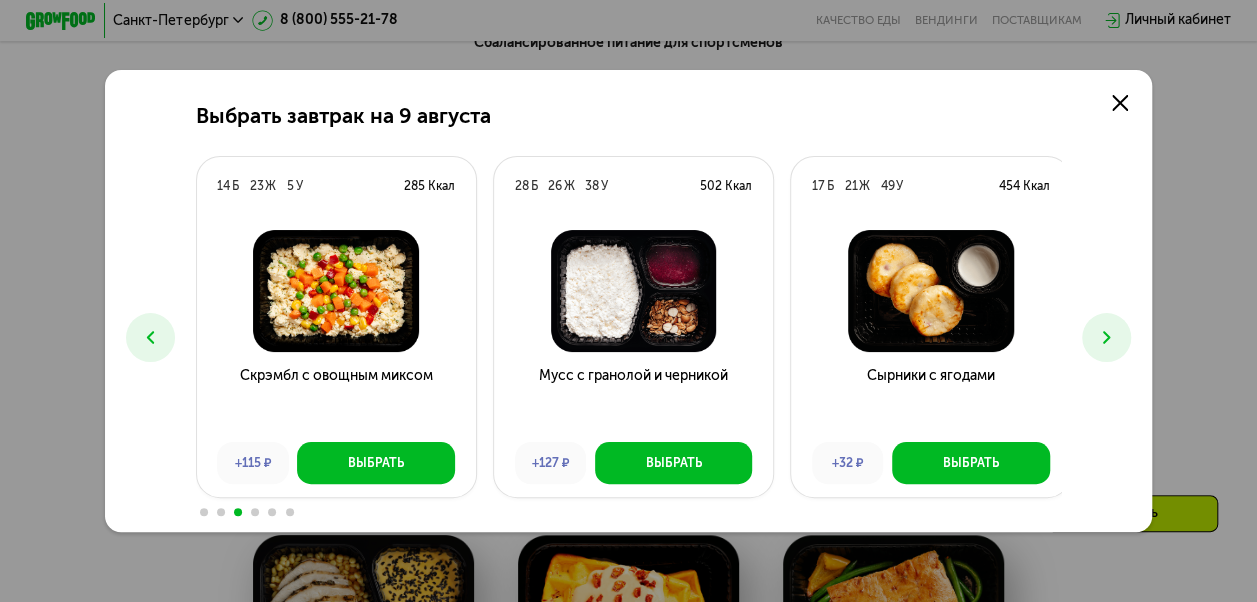 click at bounding box center [1106, 337] 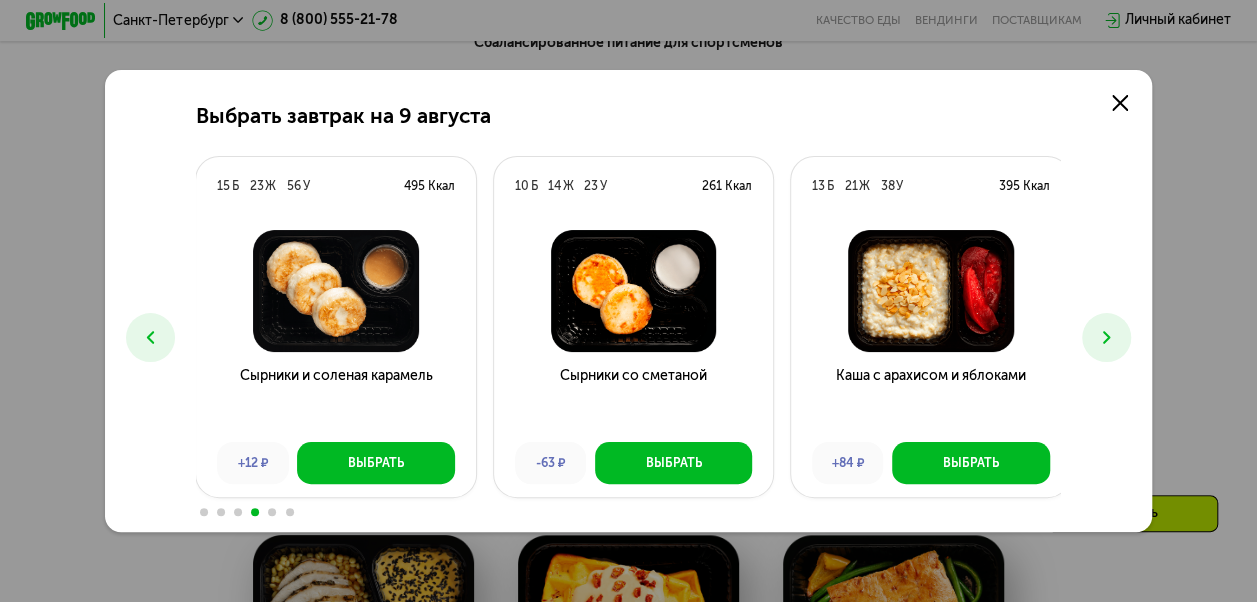 click at bounding box center (1106, 337) 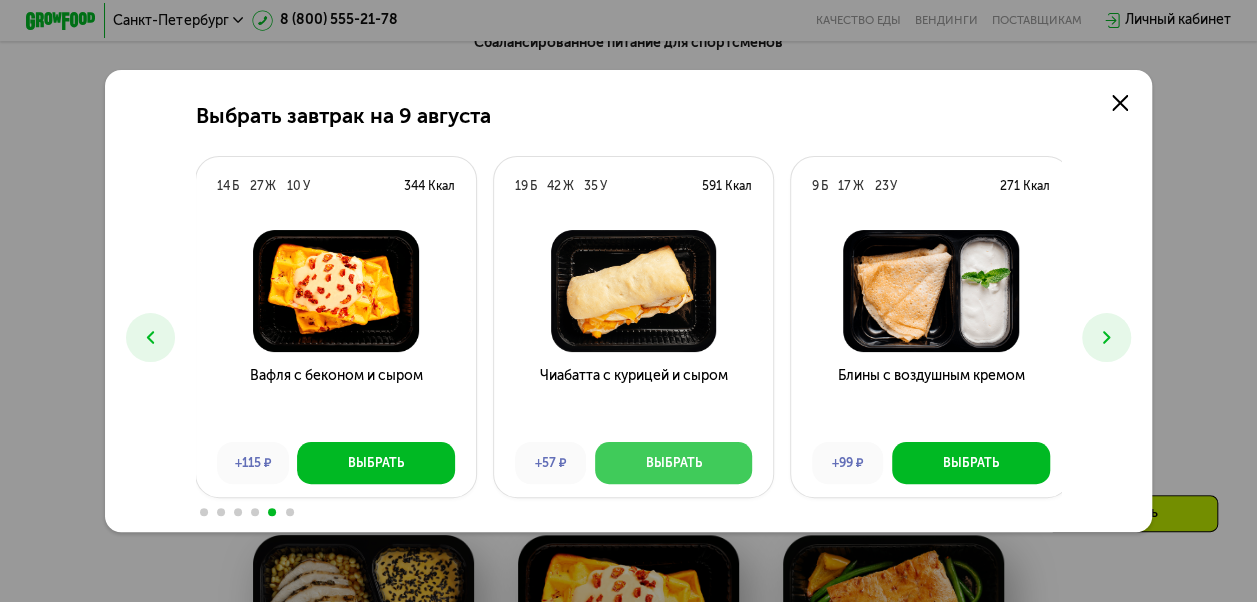 click on "Выбрать" at bounding box center [673, 463] 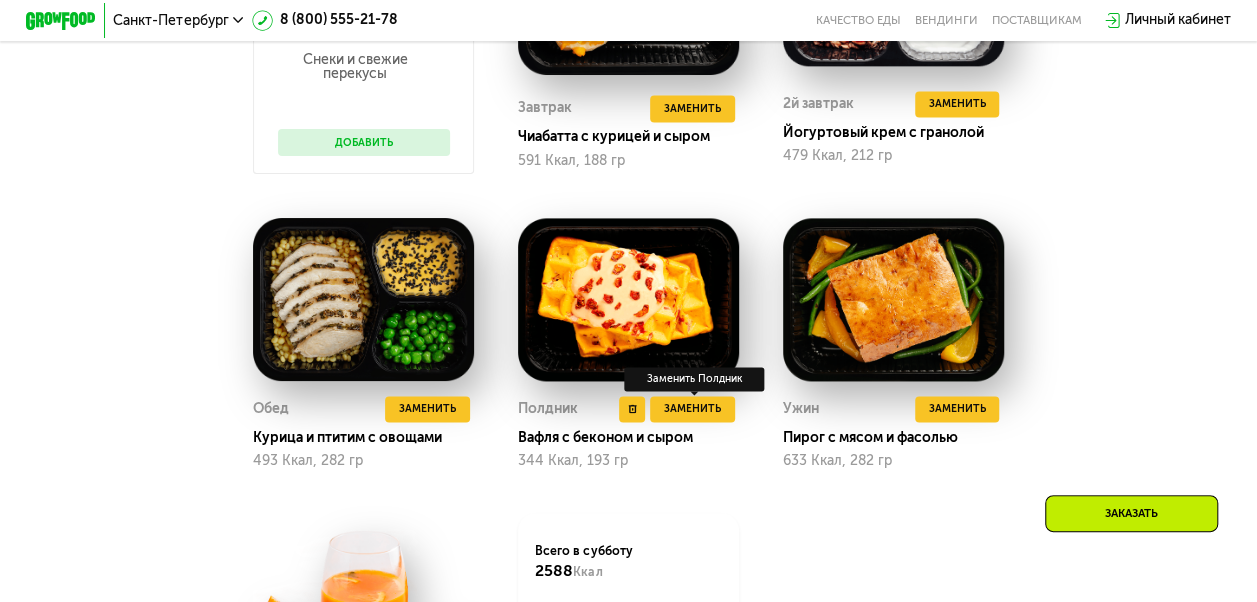 scroll, scrollTop: 1370, scrollLeft: 0, axis: vertical 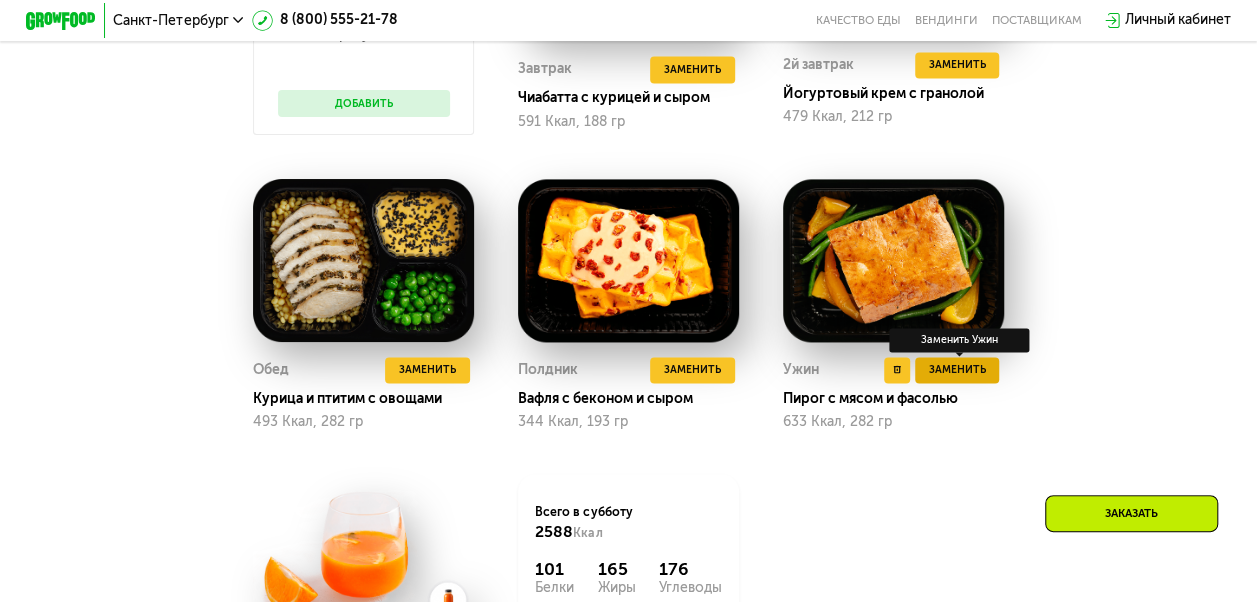 click on "Заменить" at bounding box center (956, 369) 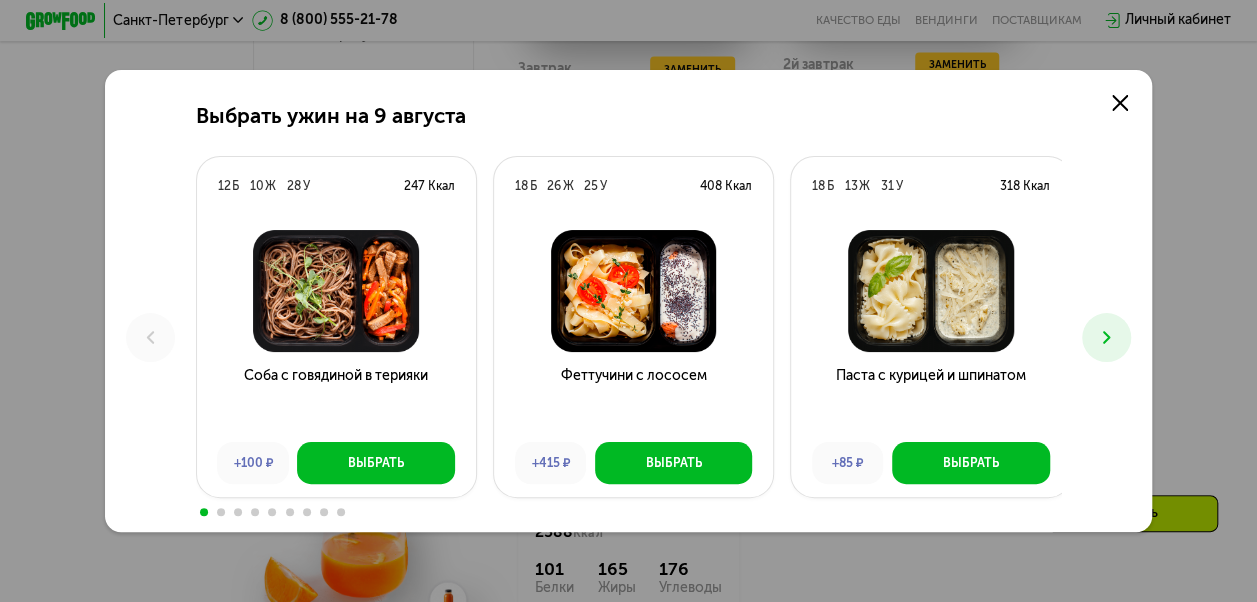 click 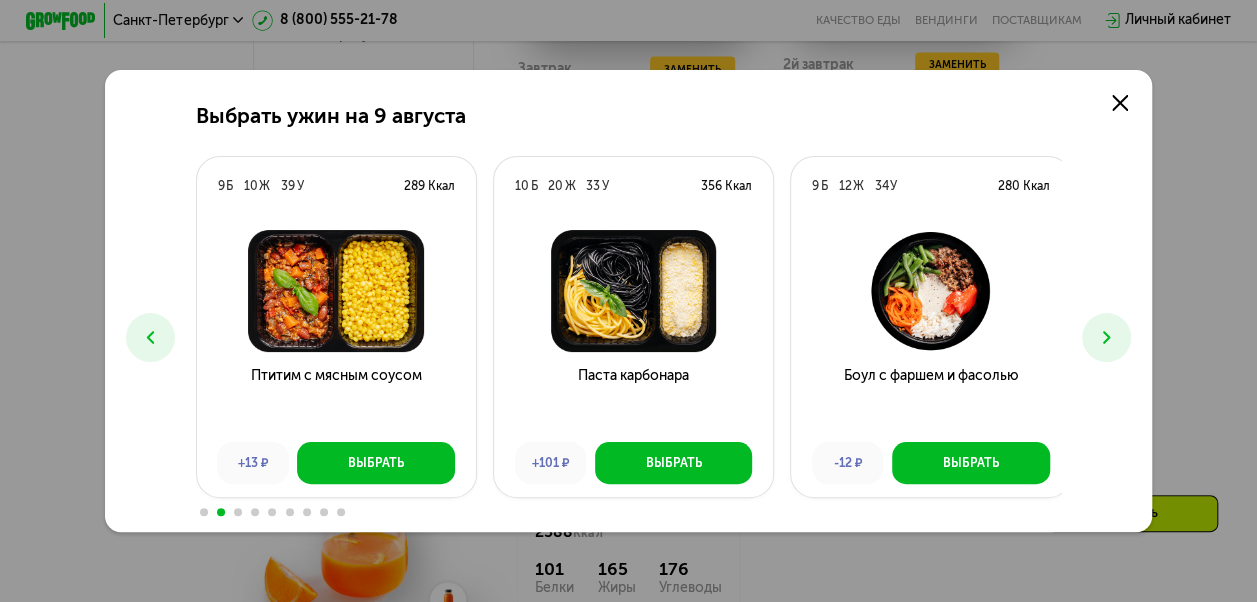 click 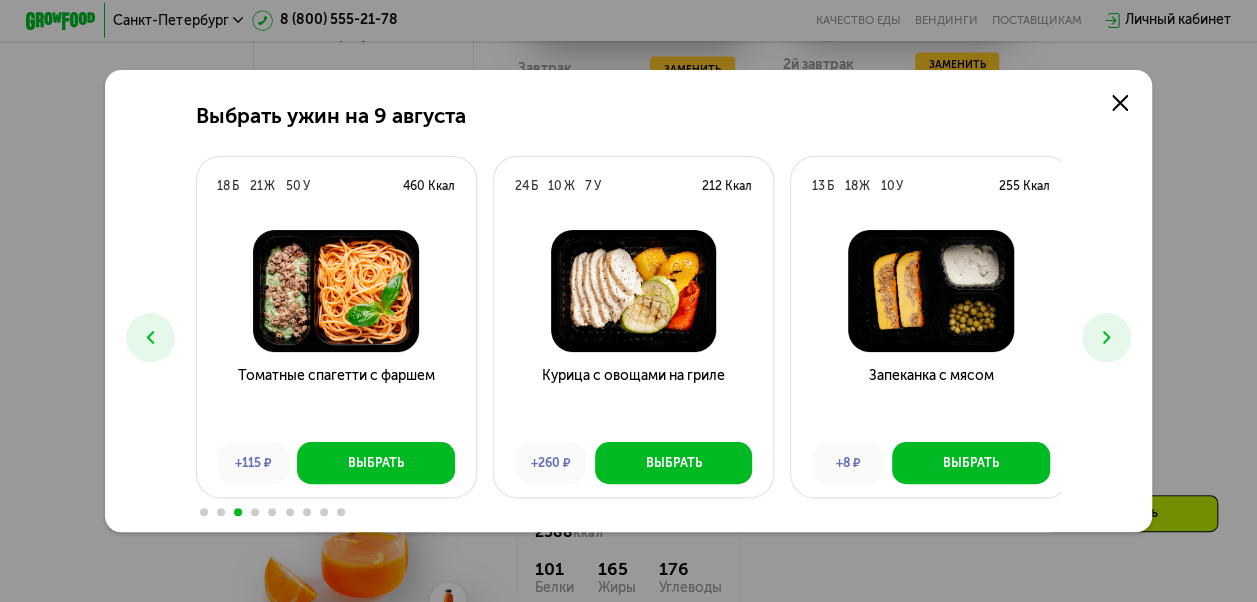 click 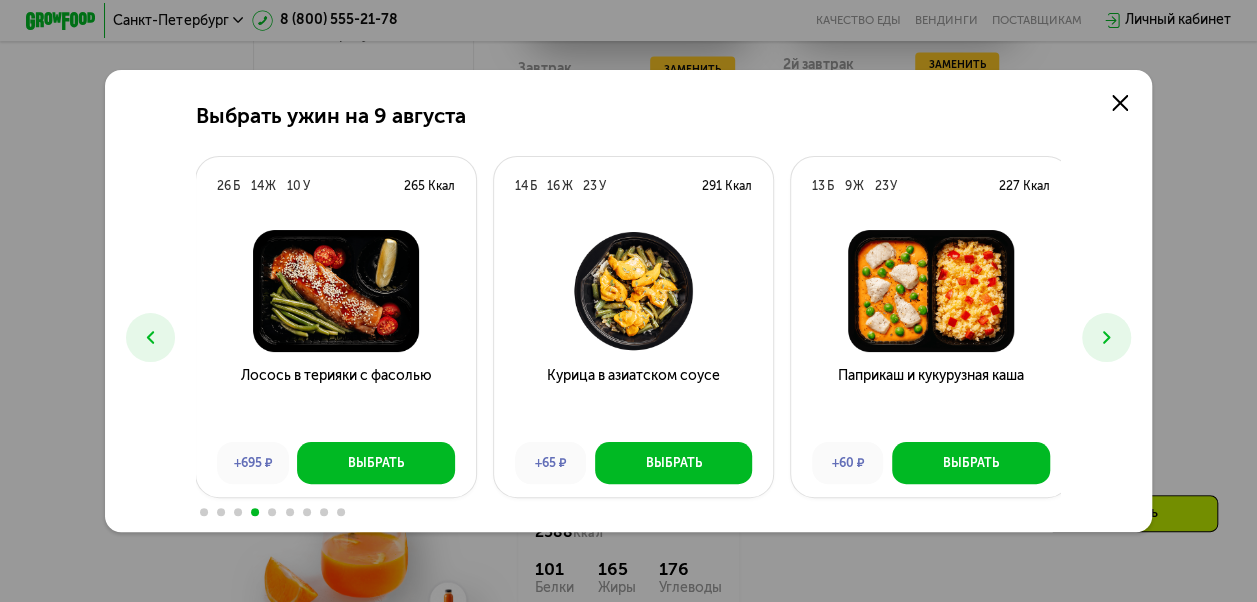 click 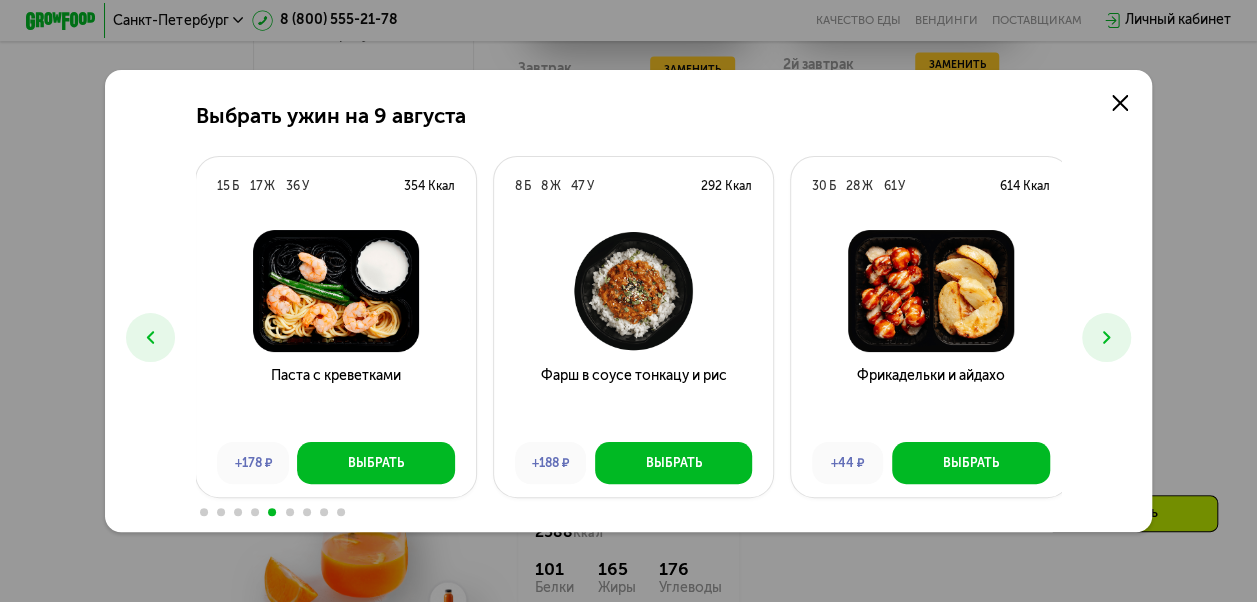 click 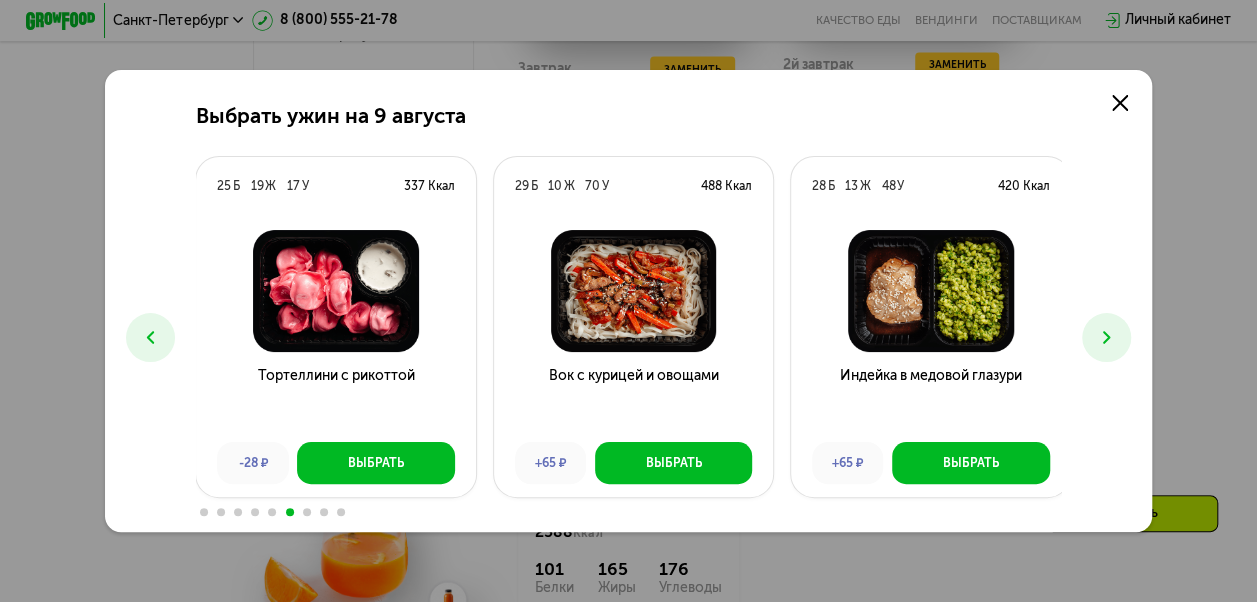 click 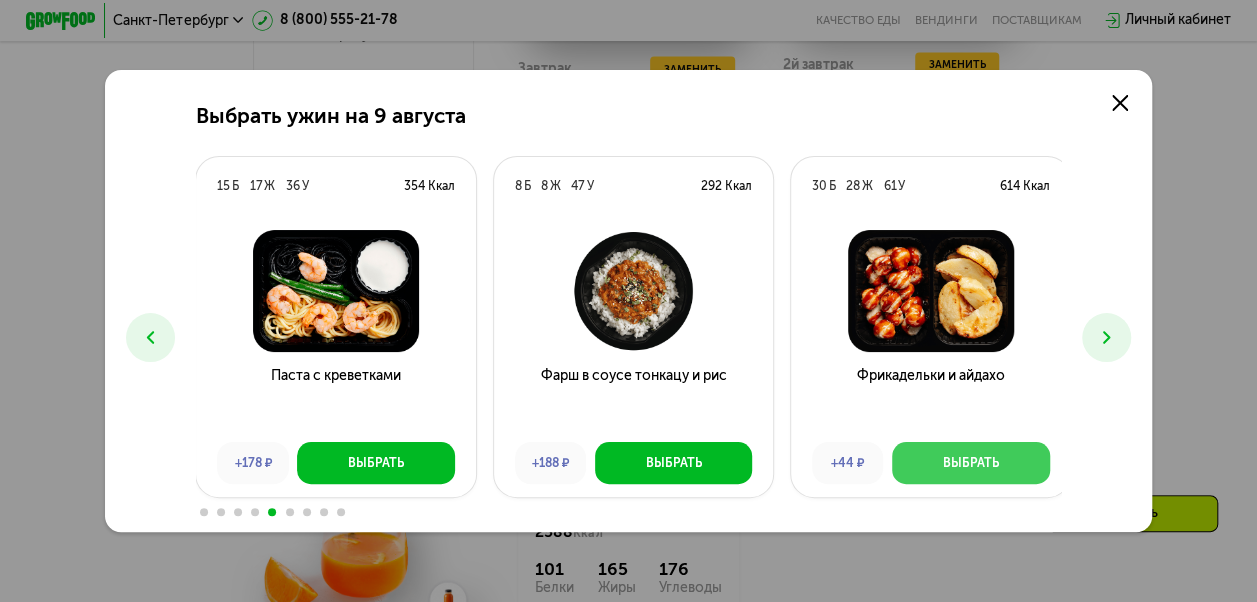 click on "Выбрать" at bounding box center [971, 463] 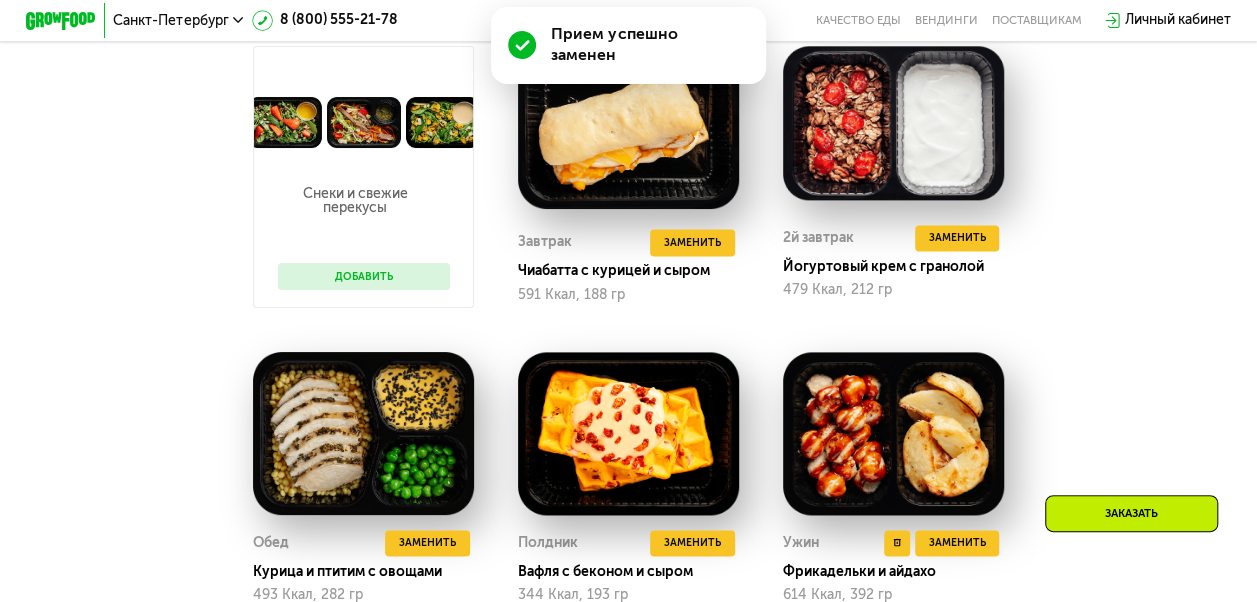 scroll, scrollTop: 1070, scrollLeft: 0, axis: vertical 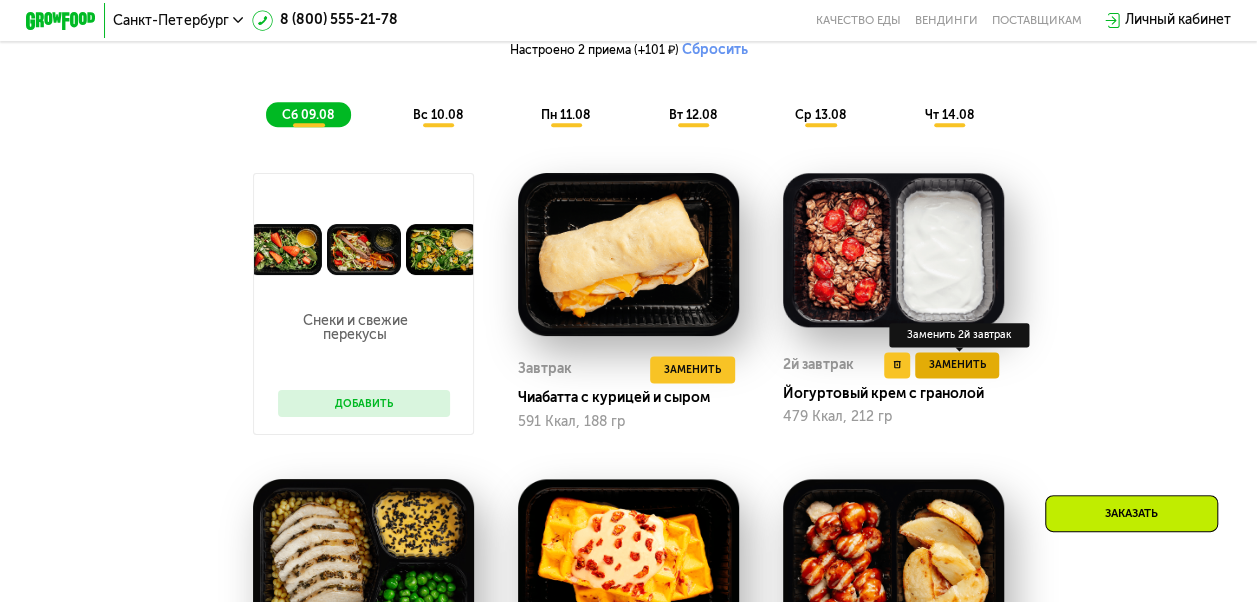 click on "Заменить" at bounding box center [956, 364] 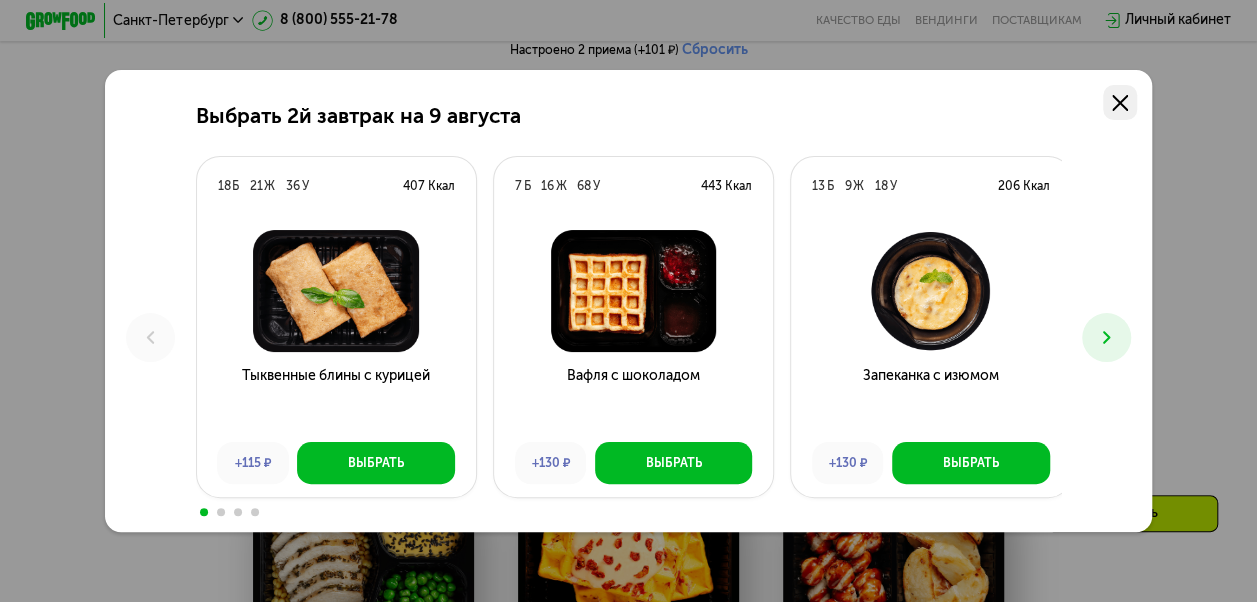click 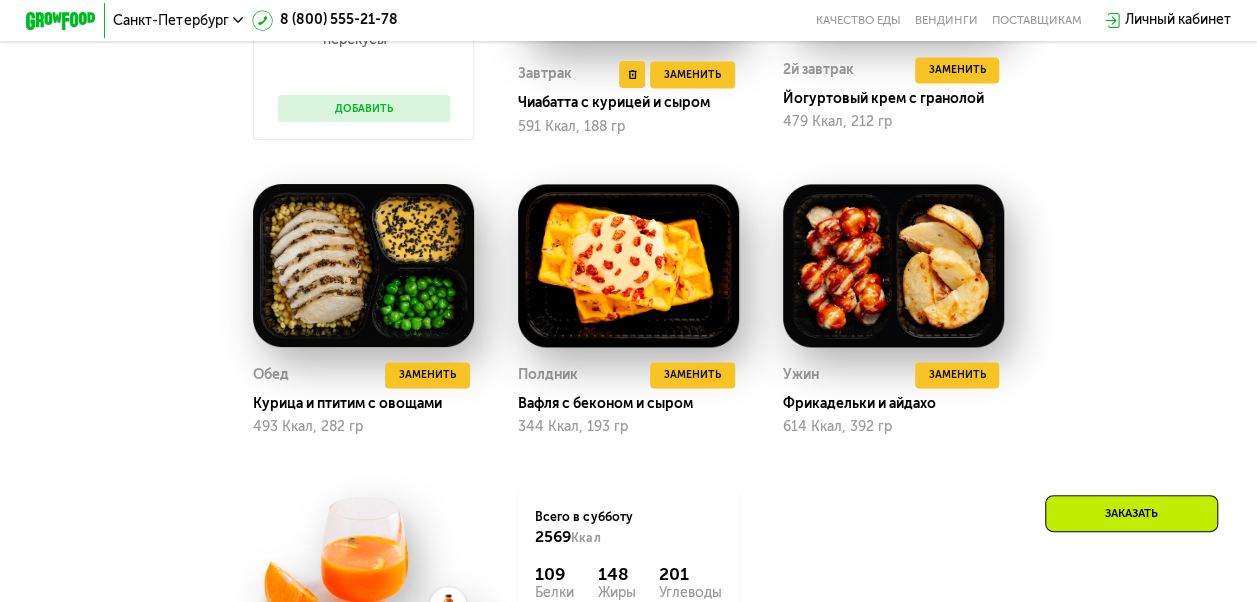scroll, scrollTop: 1370, scrollLeft: 0, axis: vertical 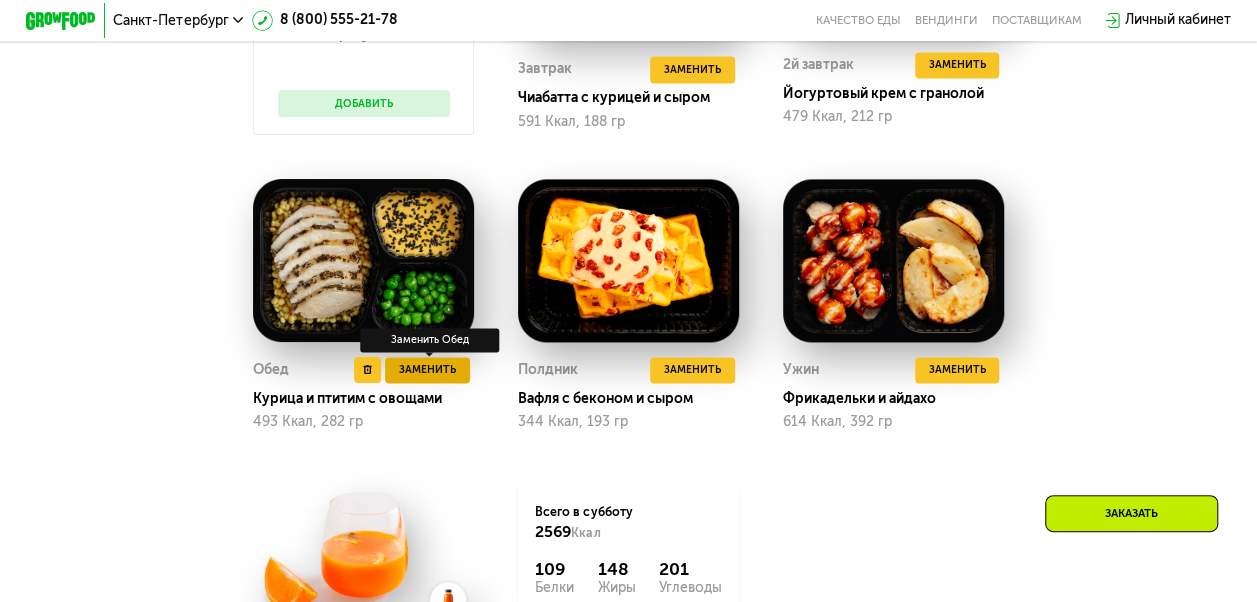 click on "Заменить" at bounding box center (427, 370) 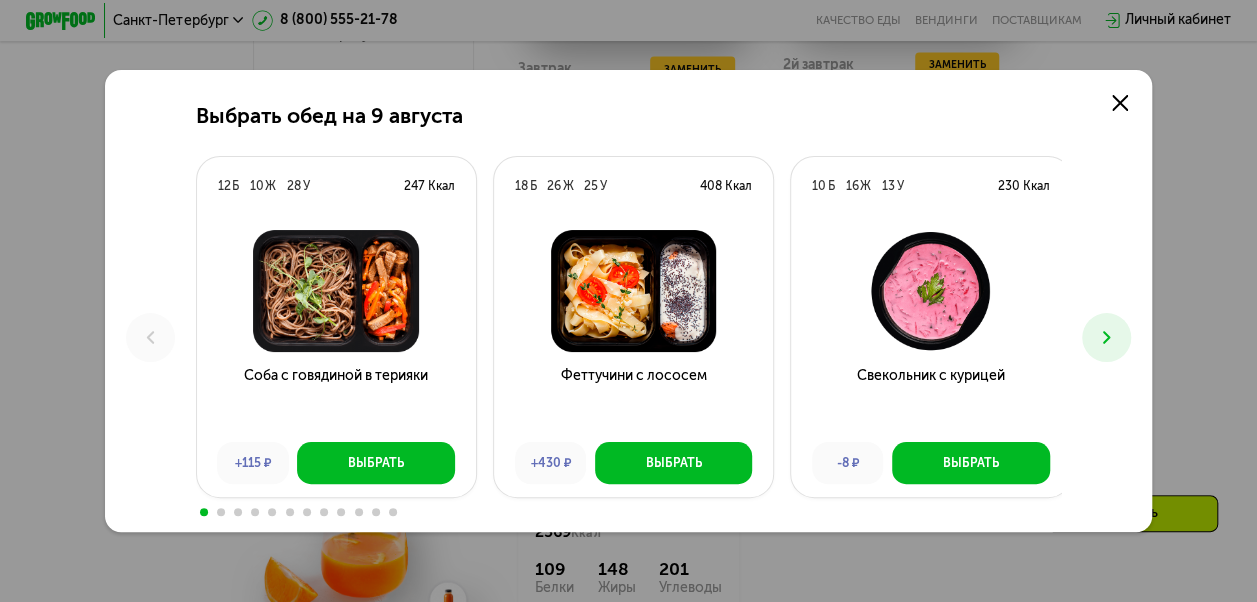 click at bounding box center (1106, 337) 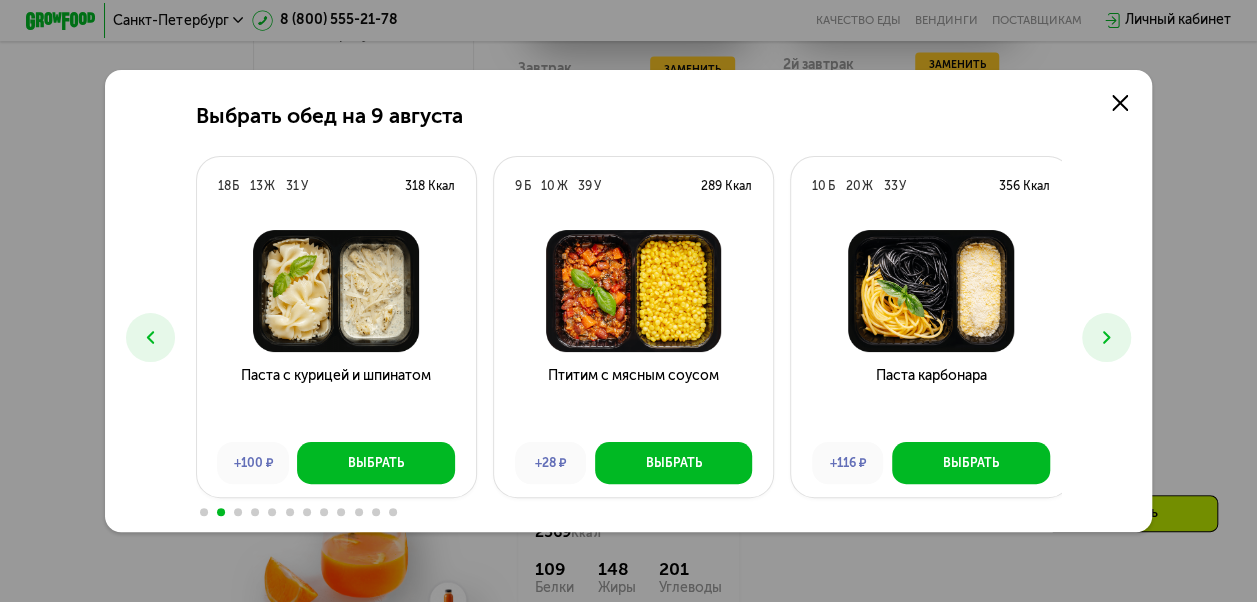 click at bounding box center (1106, 337) 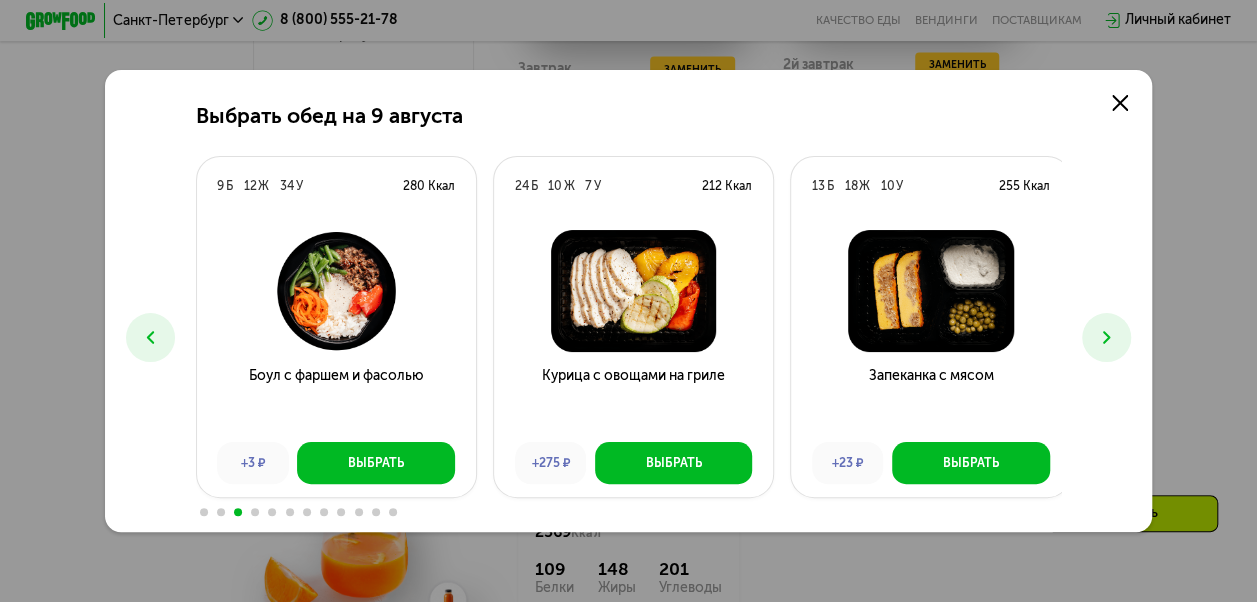 click 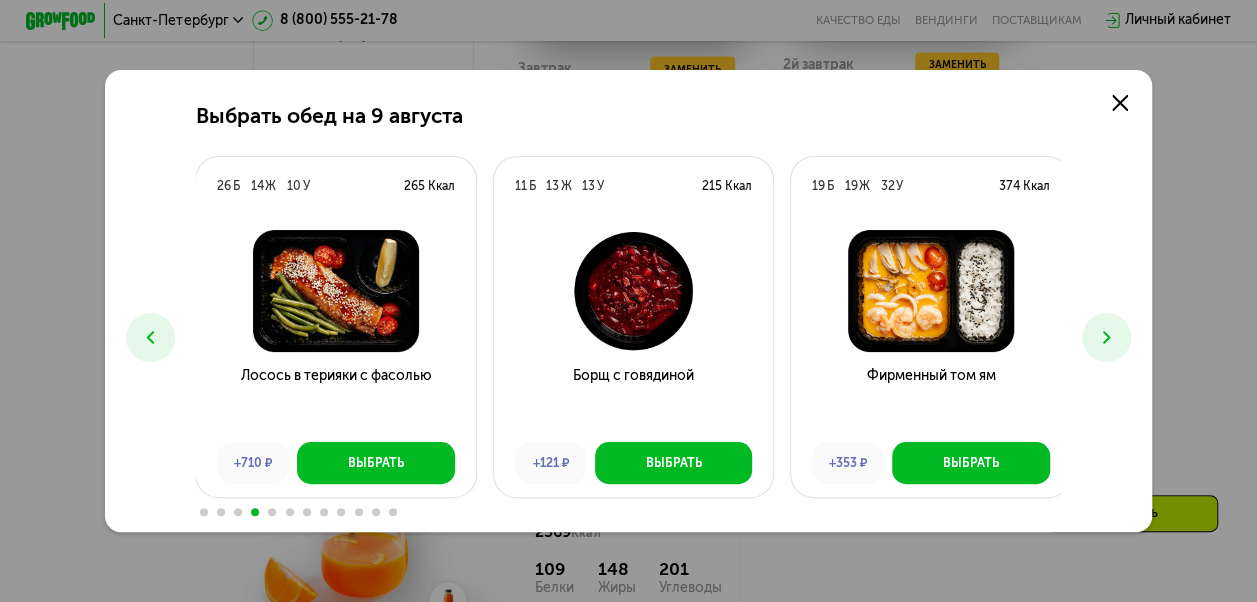 click 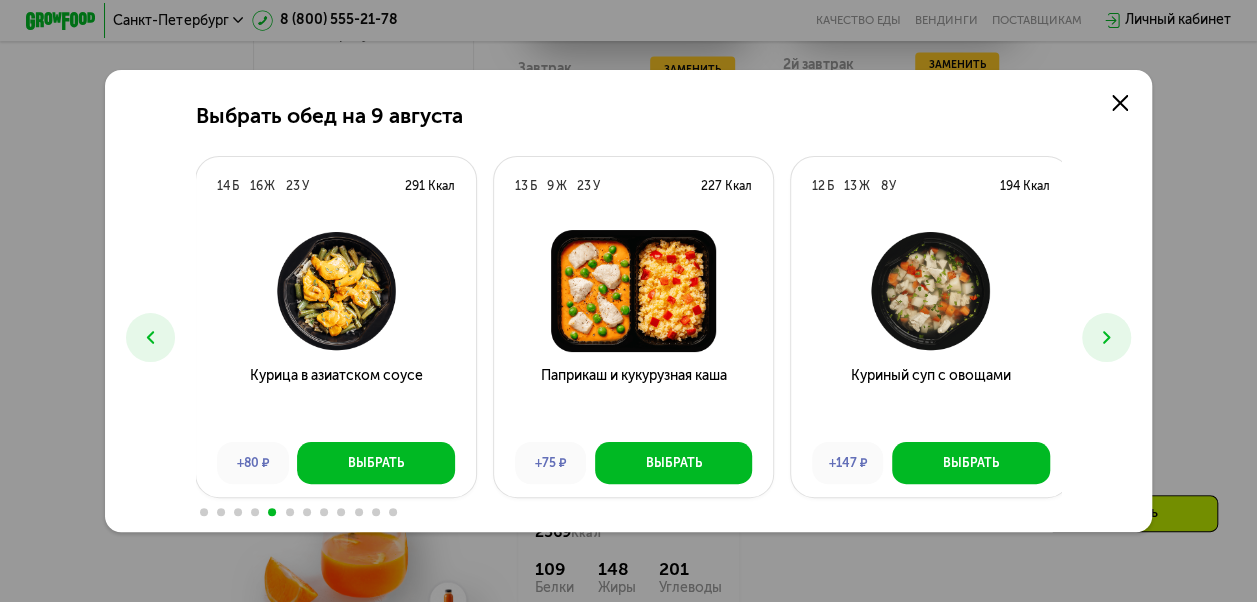 click 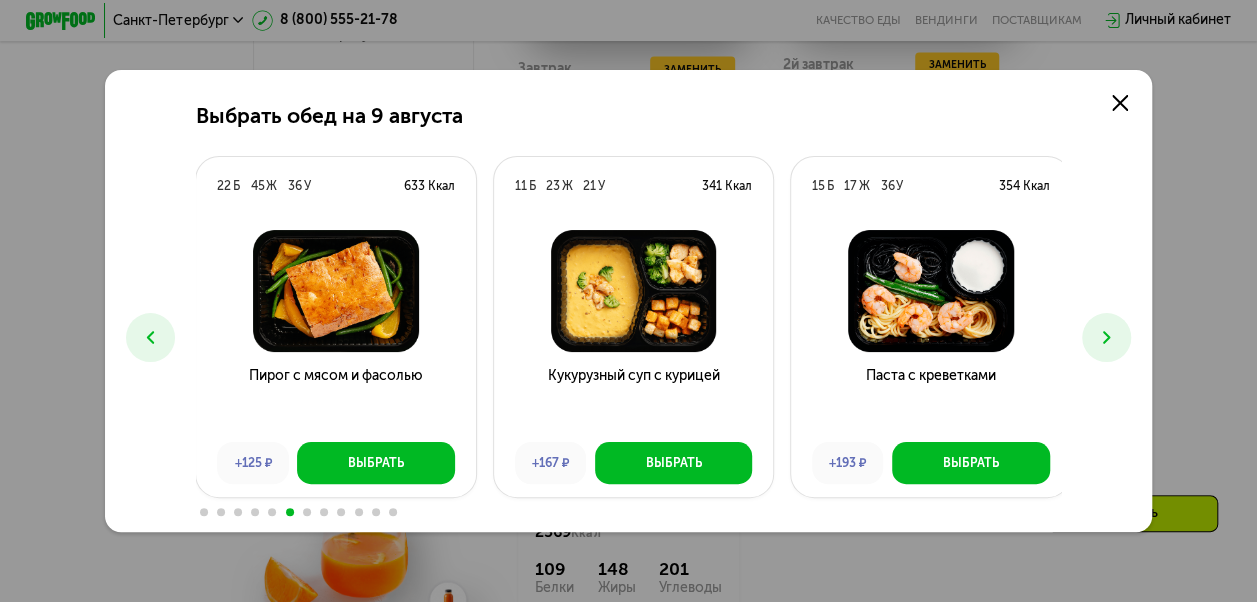 click 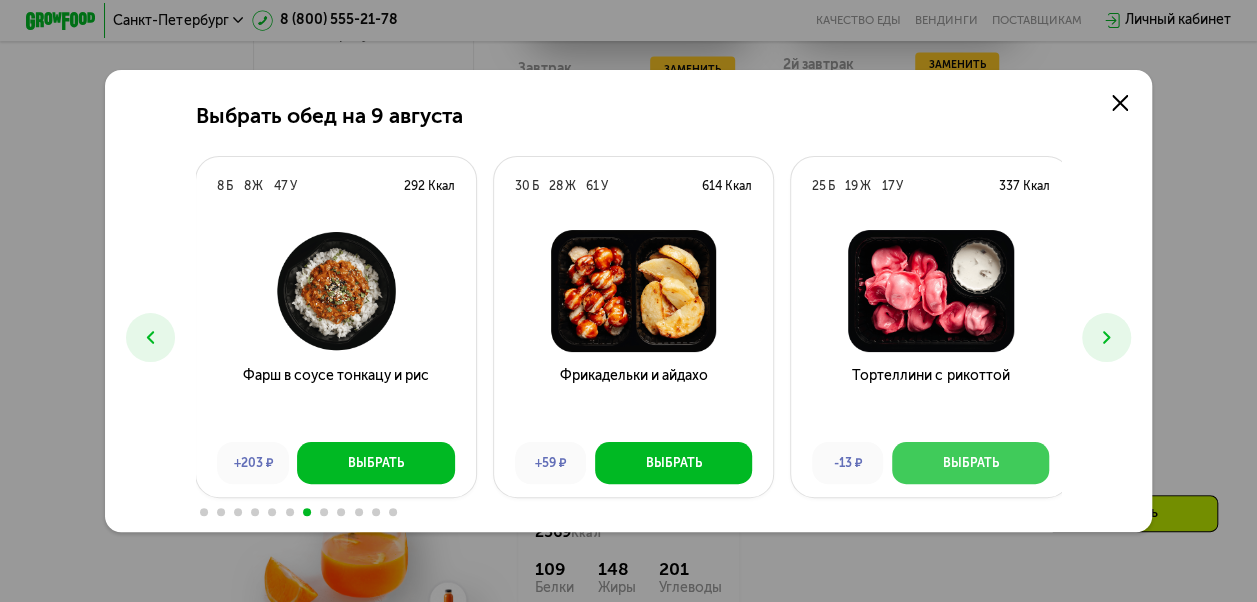 click on "Выбрать" at bounding box center (971, 463) 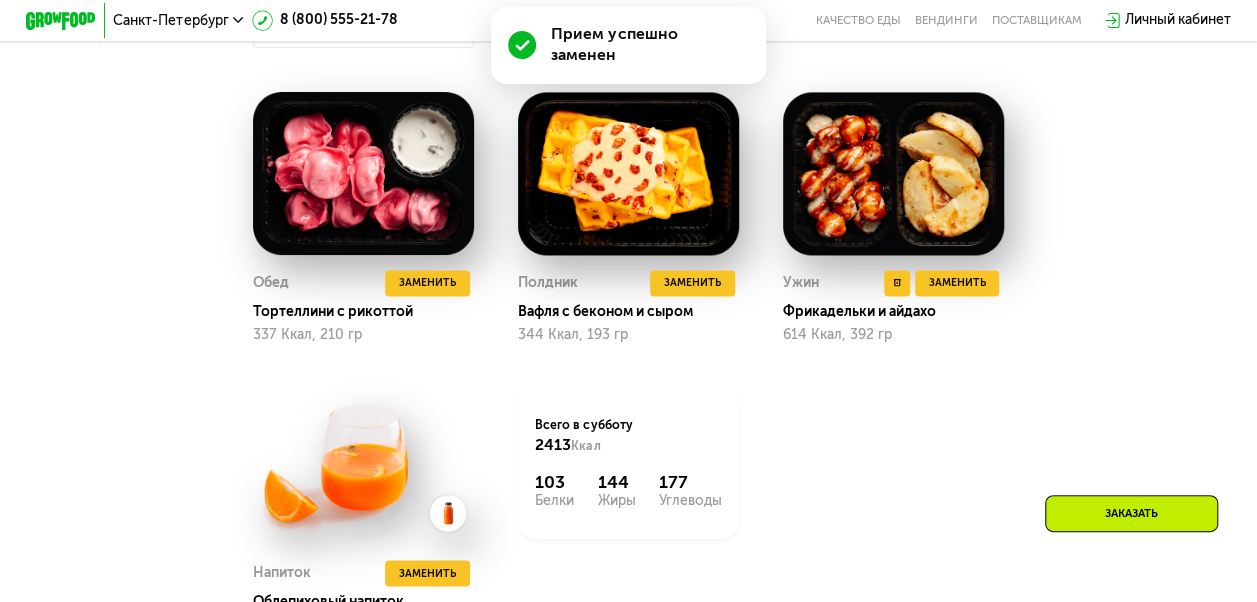 scroll, scrollTop: 1670, scrollLeft: 0, axis: vertical 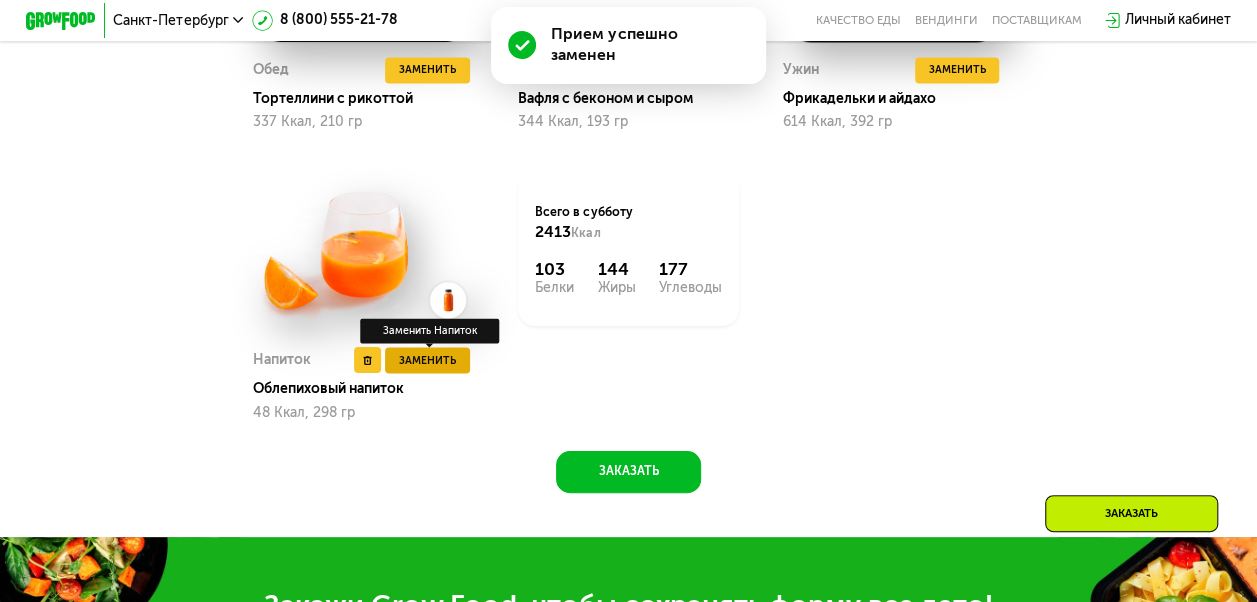 click on "Заменить" at bounding box center [427, 359] 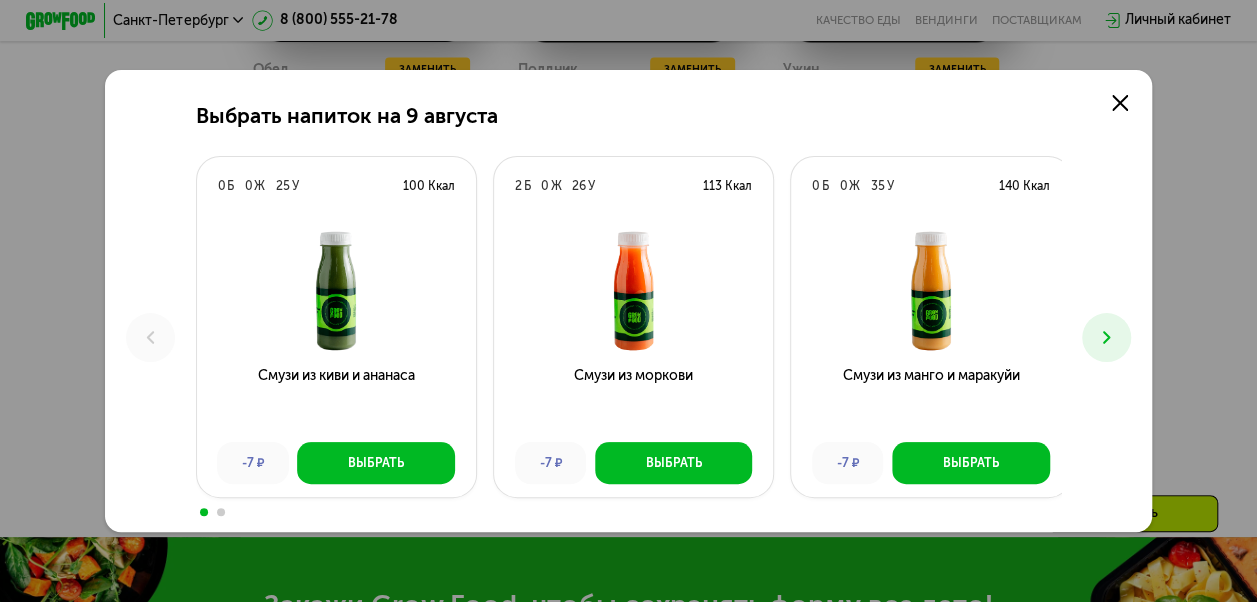 click at bounding box center (1106, 337) 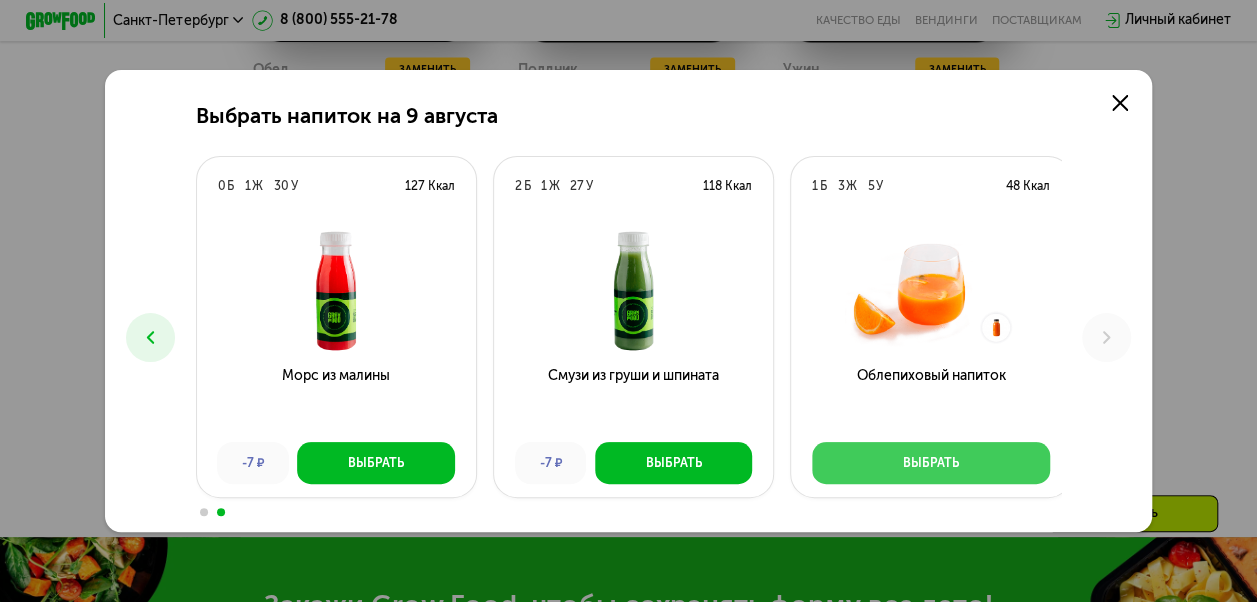 click on "Выбрать" at bounding box center (930, 463) 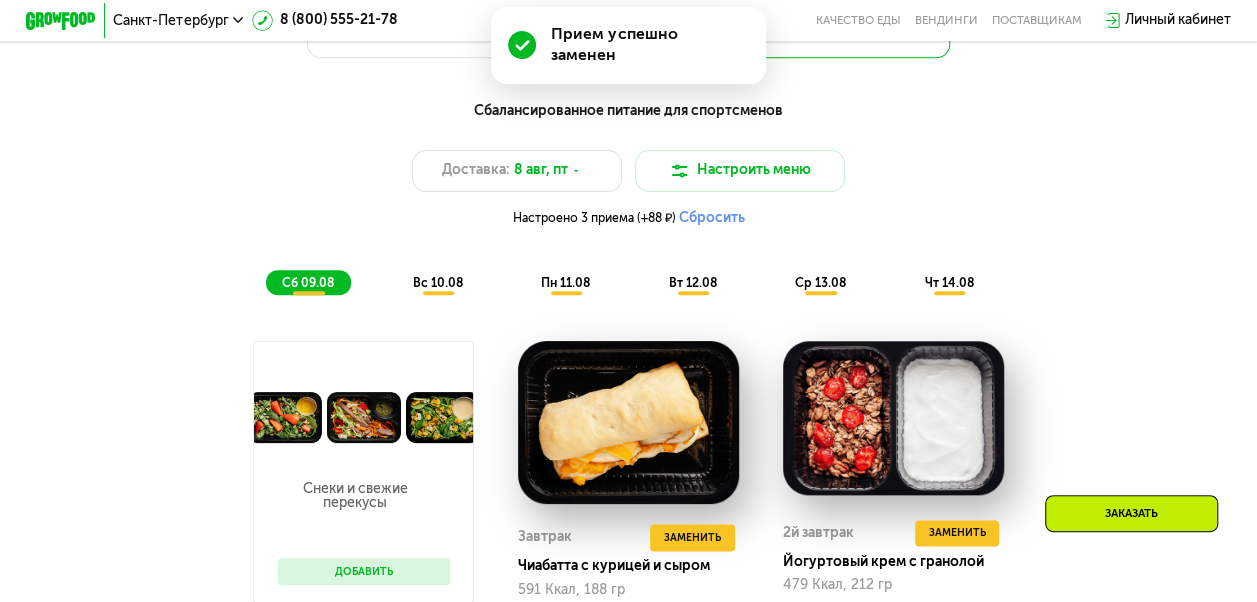 scroll, scrollTop: 870, scrollLeft: 0, axis: vertical 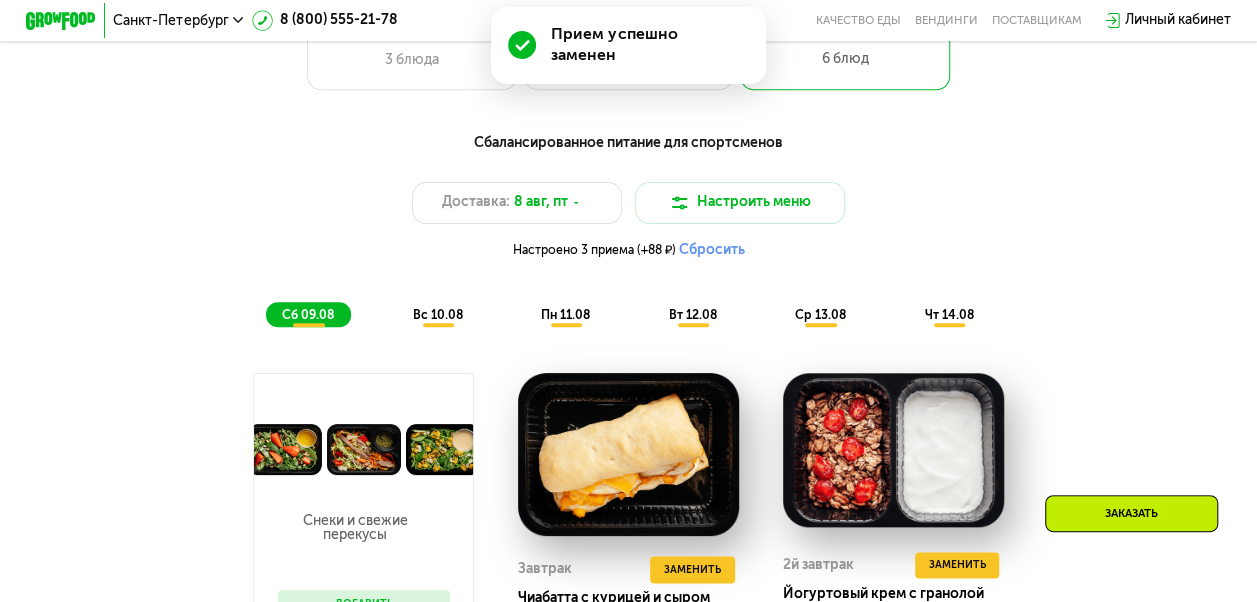 click on "вс 10.08" at bounding box center [437, 315] 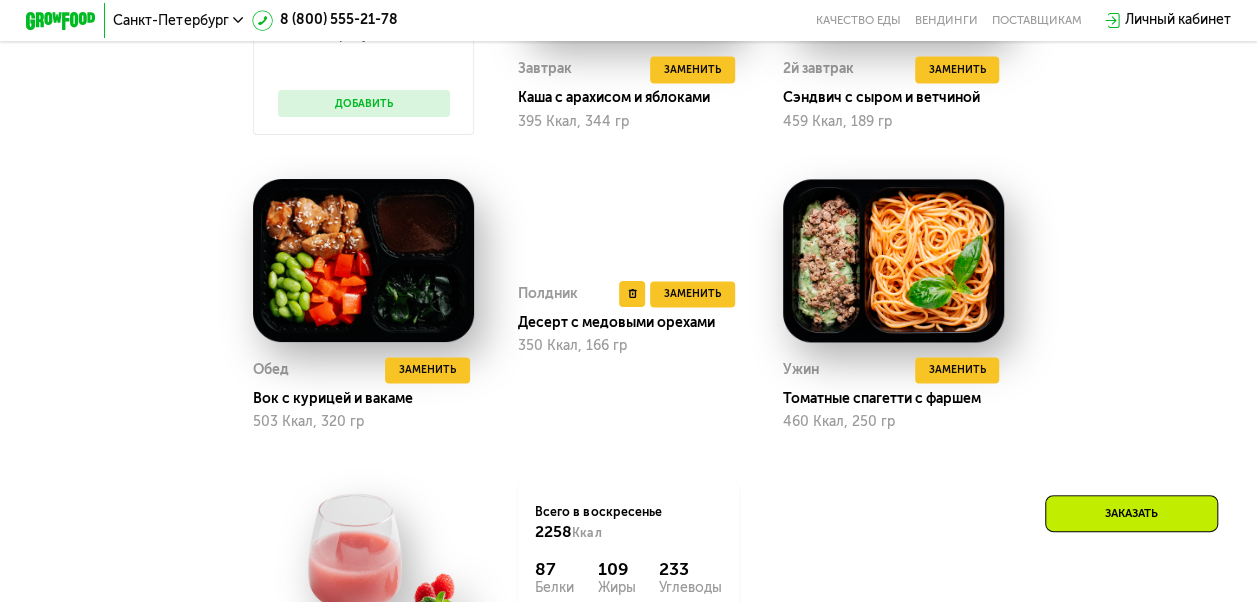 scroll, scrollTop: 1770, scrollLeft: 0, axis: vertical 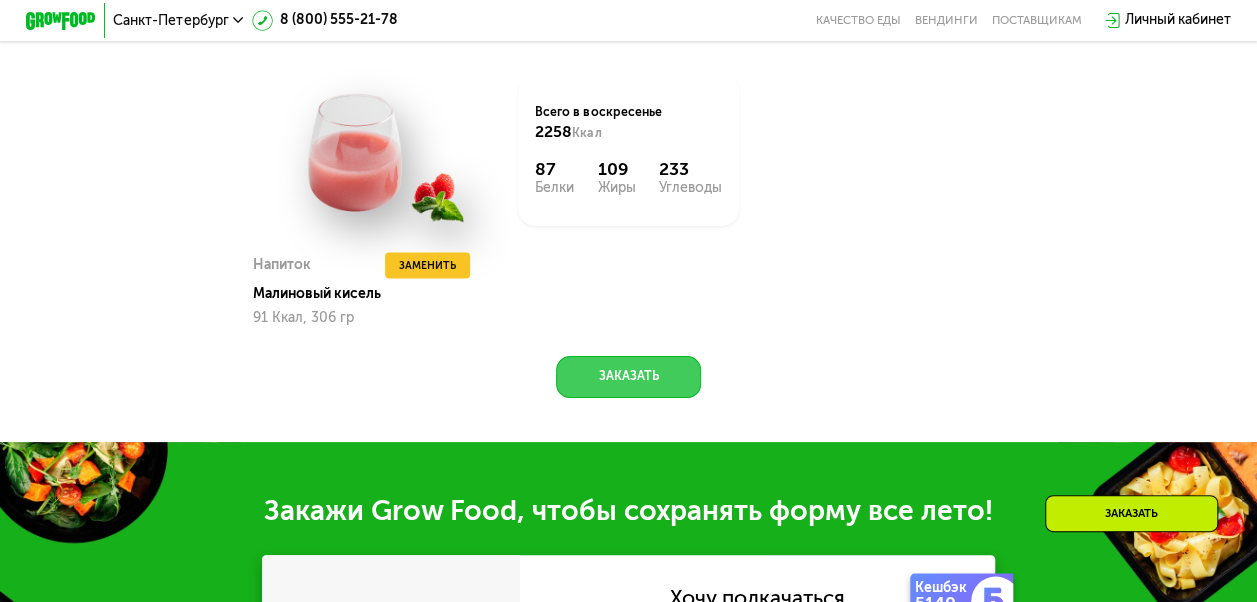 click on "Заказать" 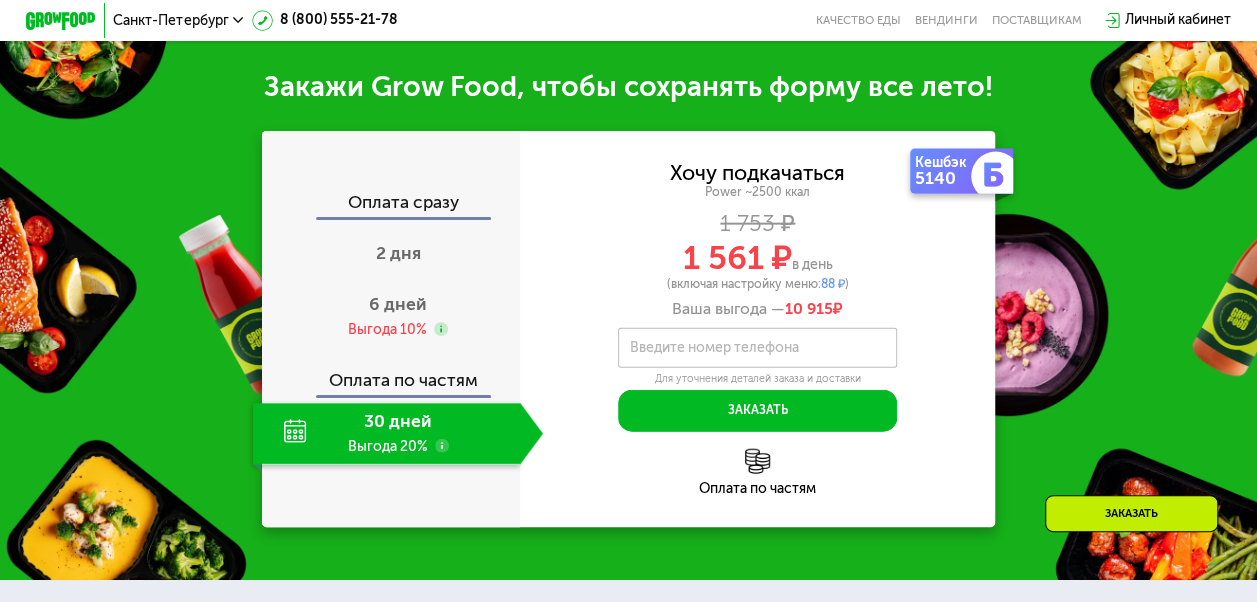 scroll, scrollTop: 2234, scrollLeft: 0, axis: vertical 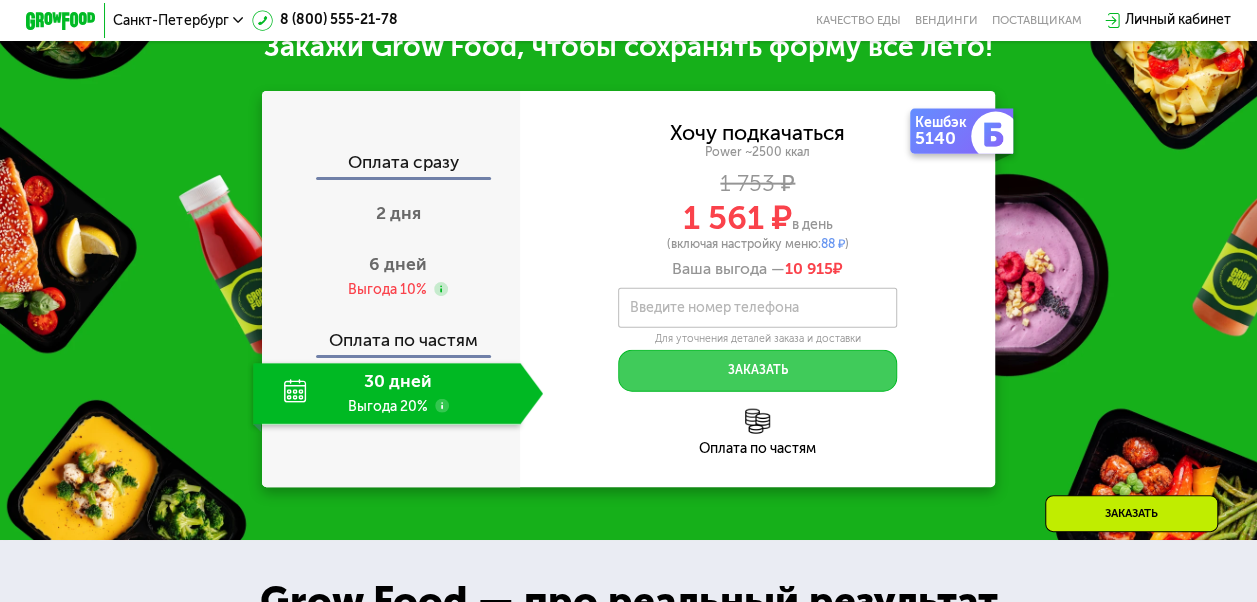 click on "Заказать" at bounding box center [757, 371] 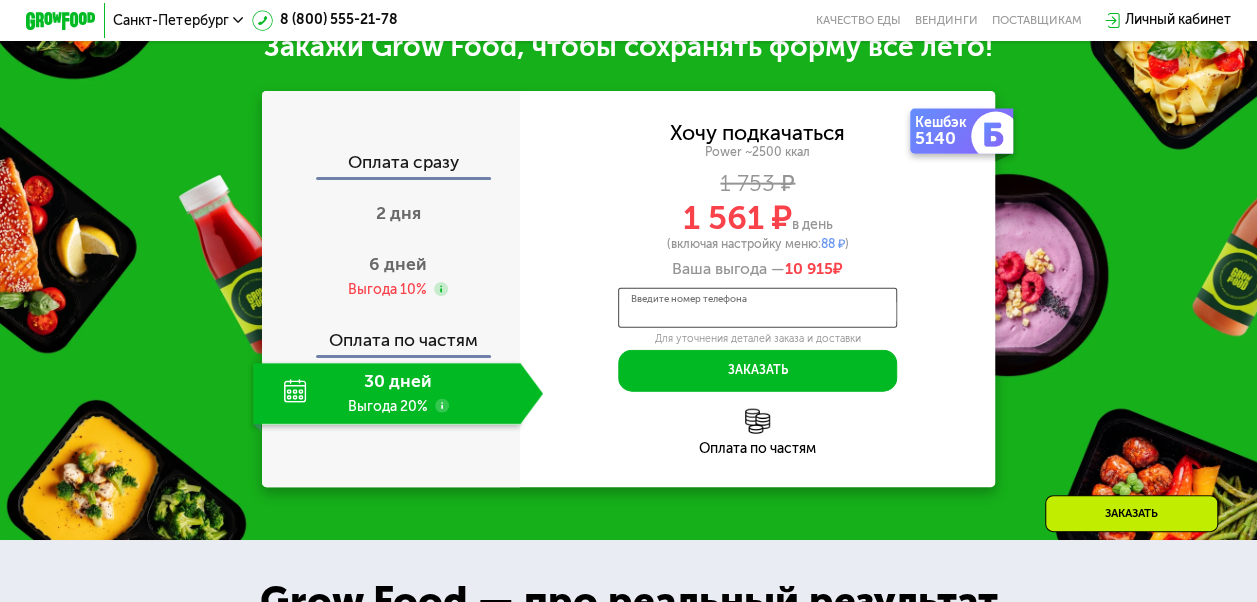 click on "Введите номер телефона" at bounding box center [757, 307] 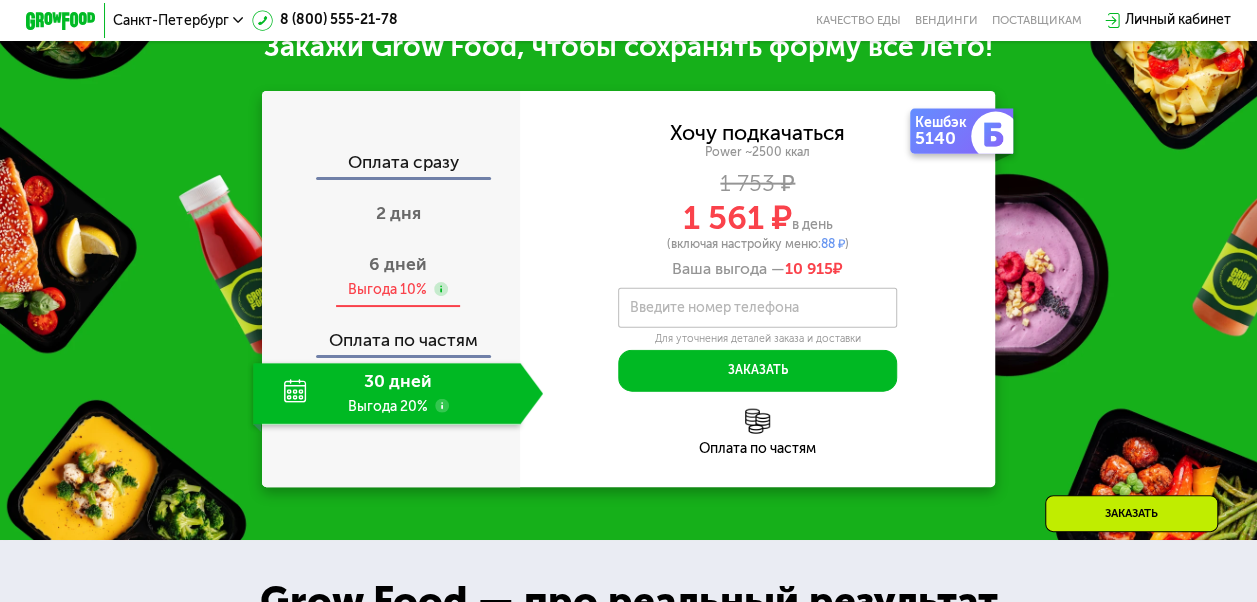 click on "6 дней" at bounding box center [398, 264] 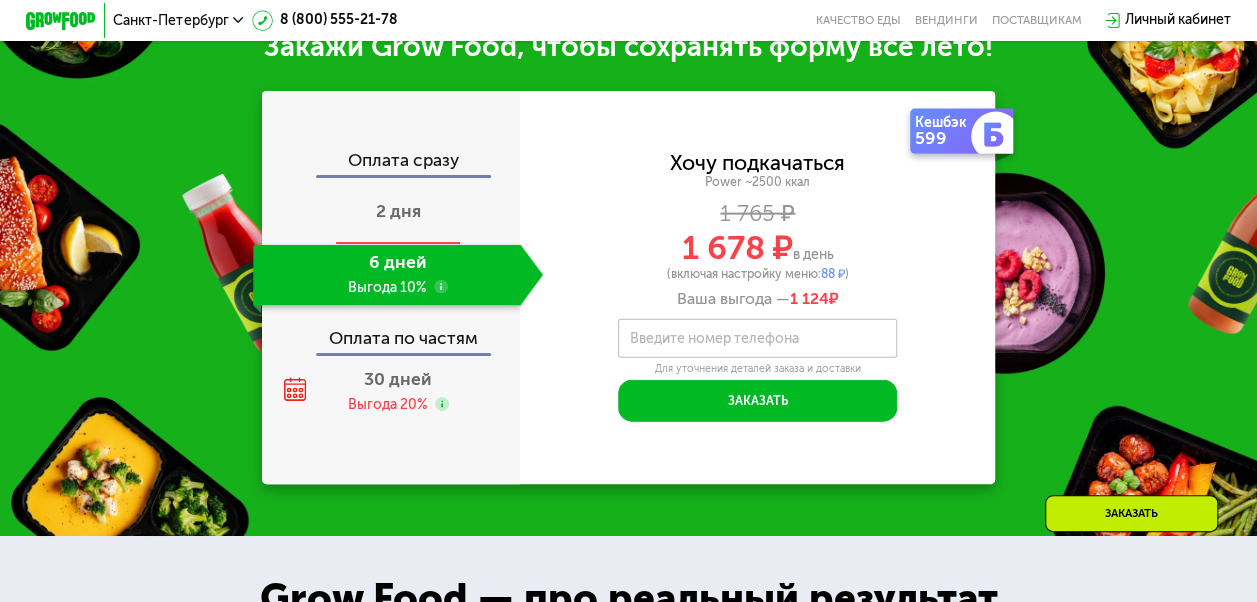 click on "2 дня" at bounding box center [398, 214] 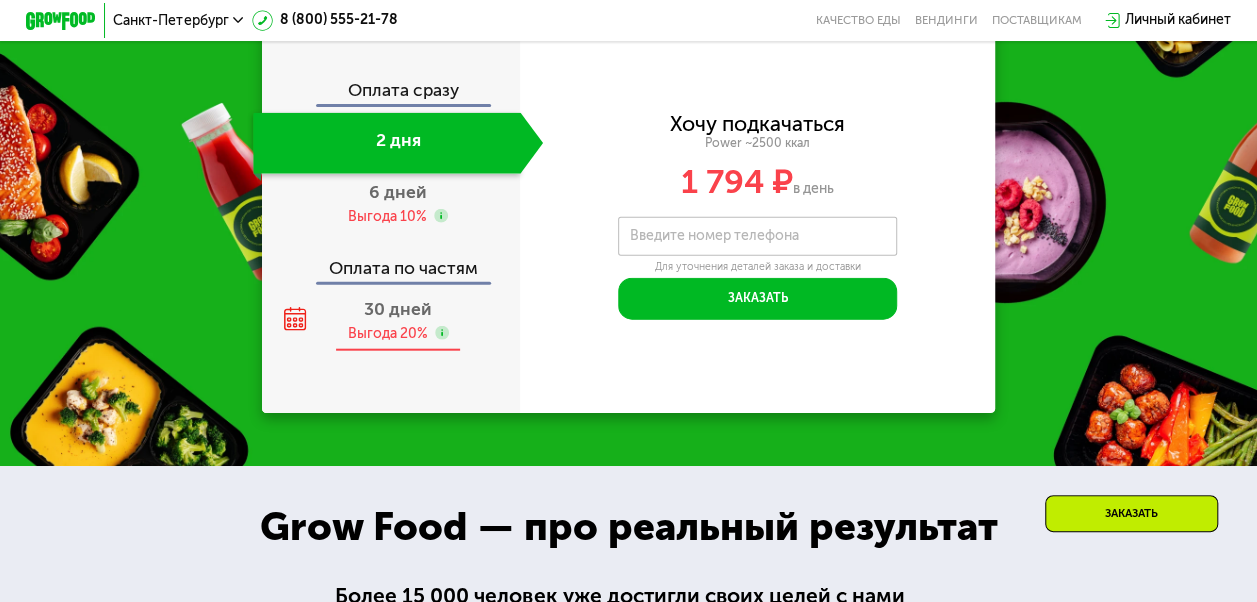 click on "30 дней Выгода 20%" at bounding box center [398, 321] 